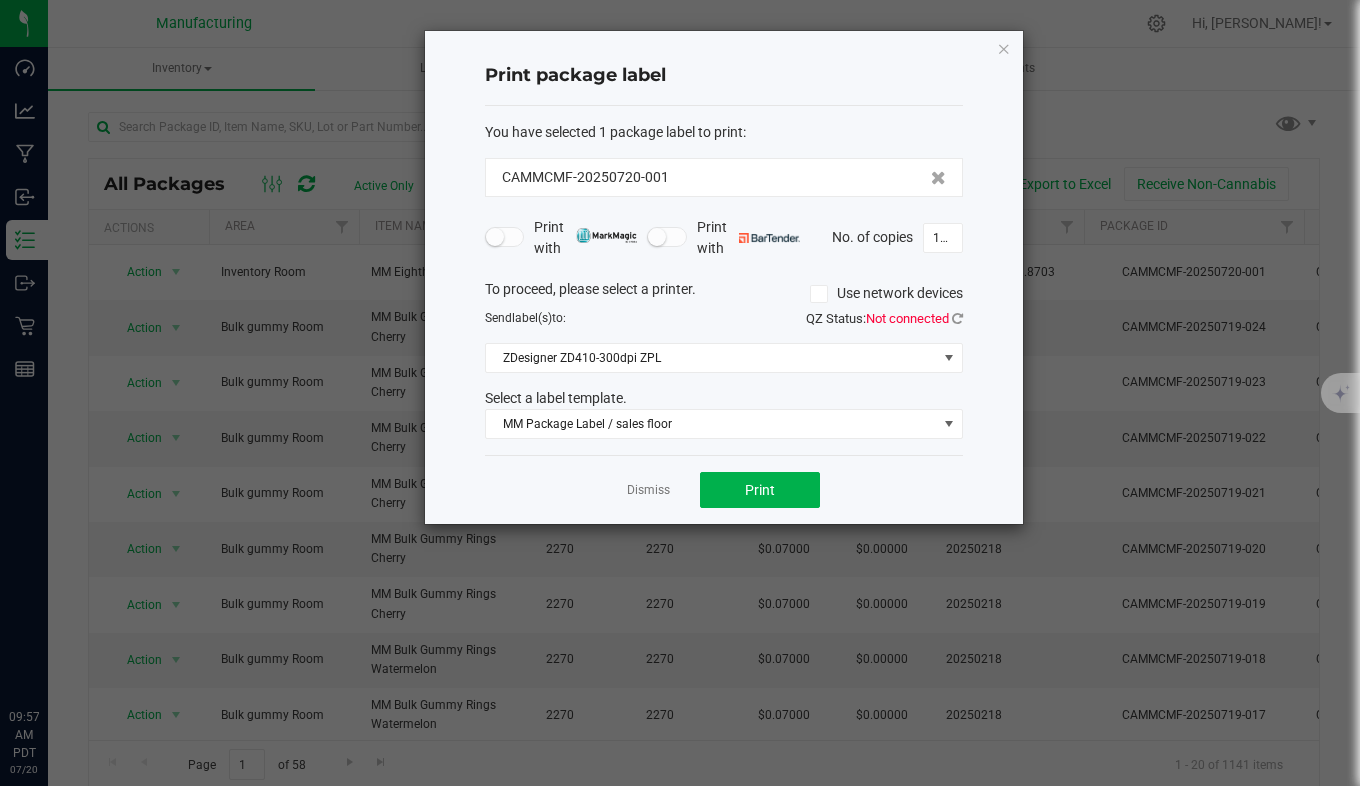 scroll, scrollTop: 0, scrollLeft: 0, axis: both 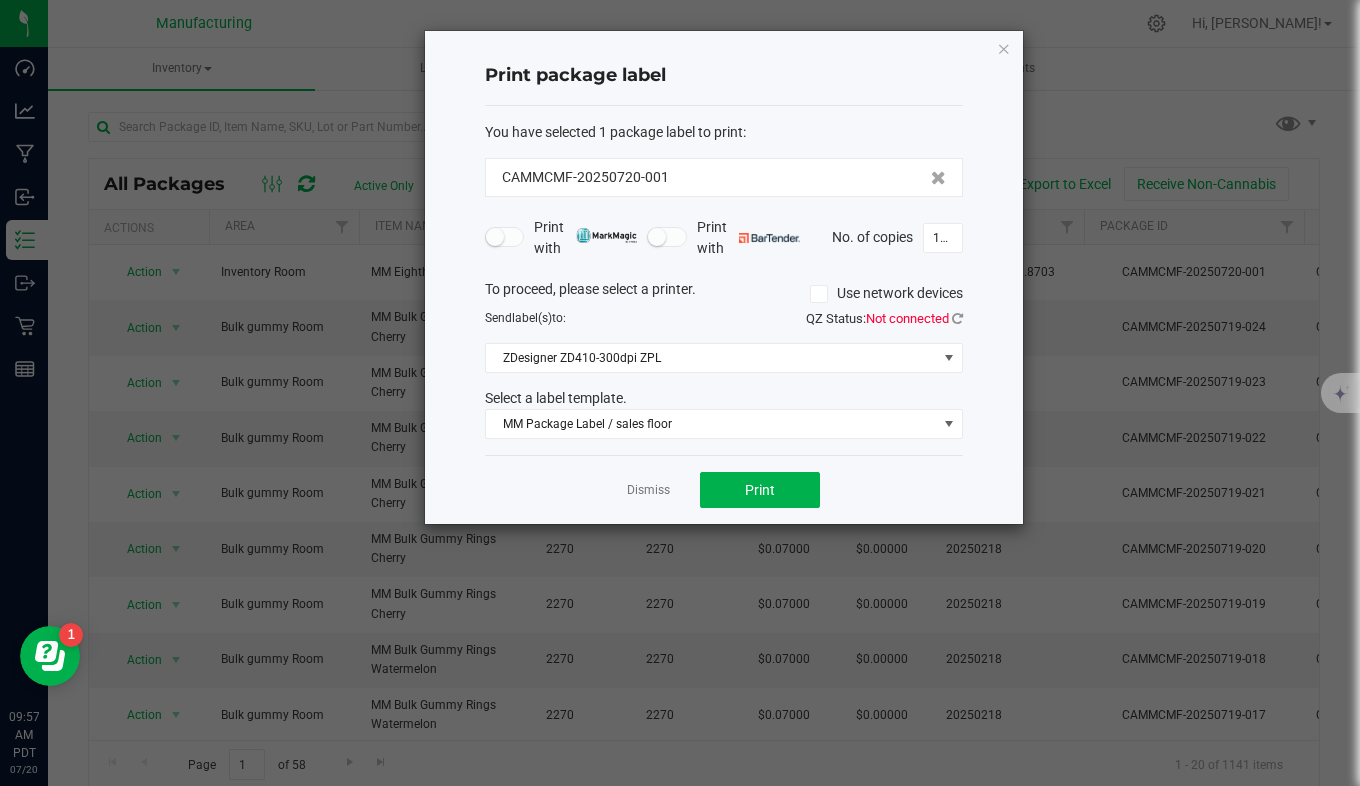 click 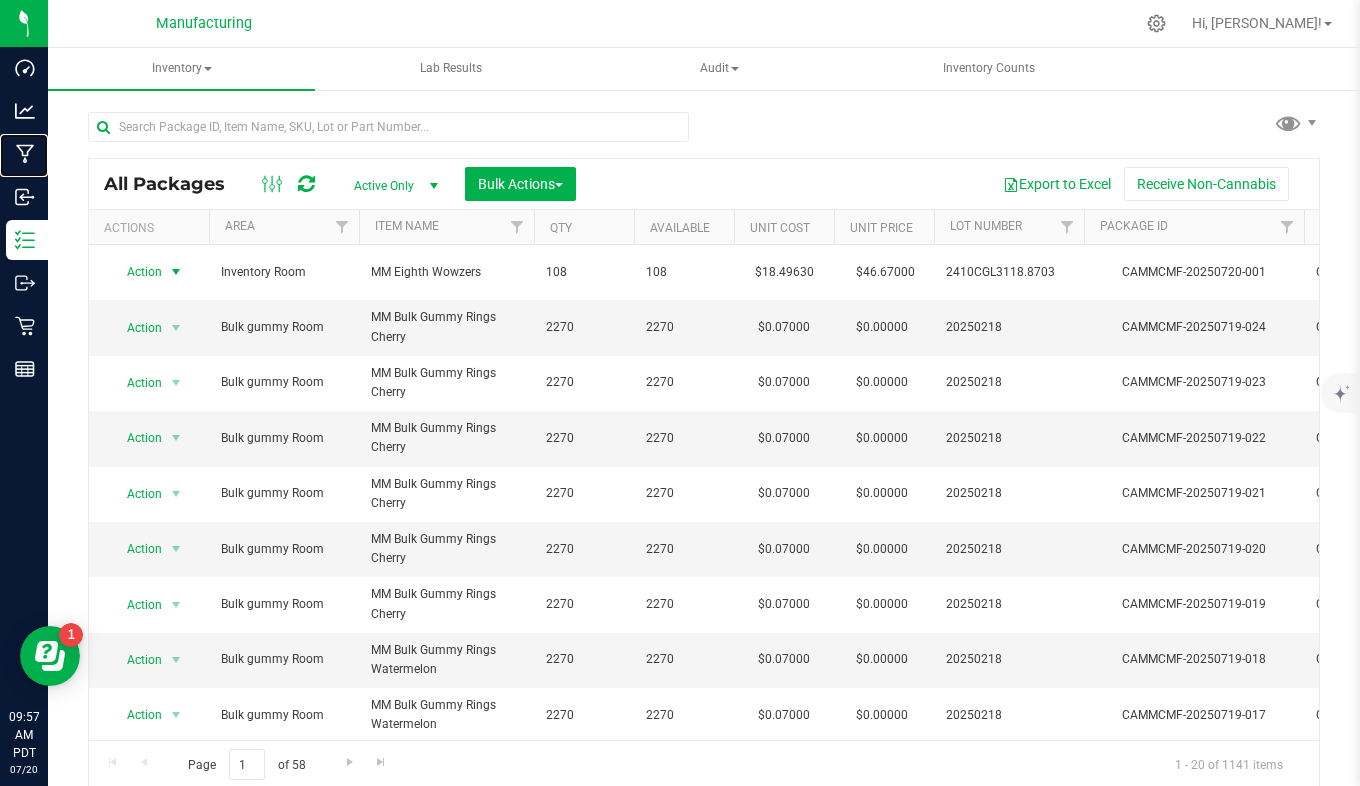 click on "Manufacturing" at bounding box center (0, 0) 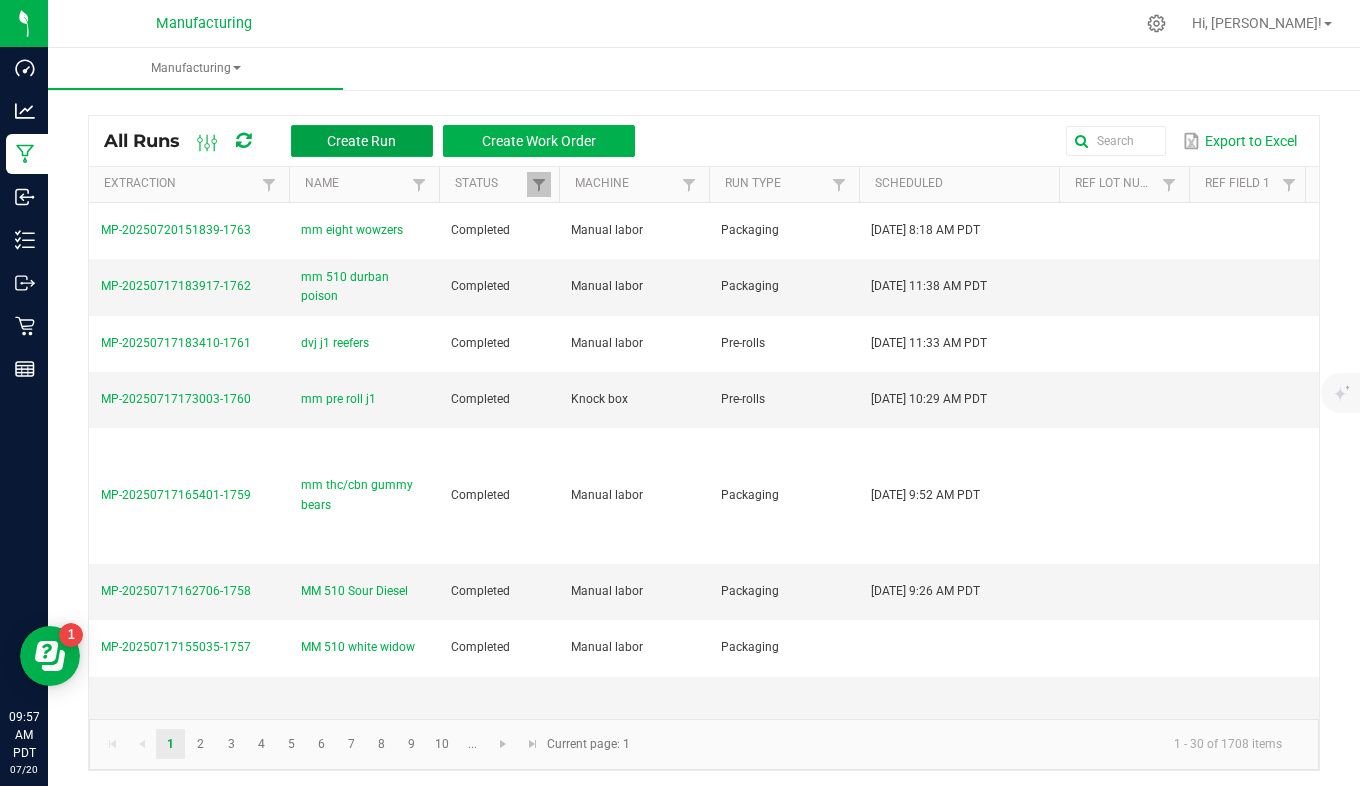 click on "Create Run" at bounding box center (361, 141) 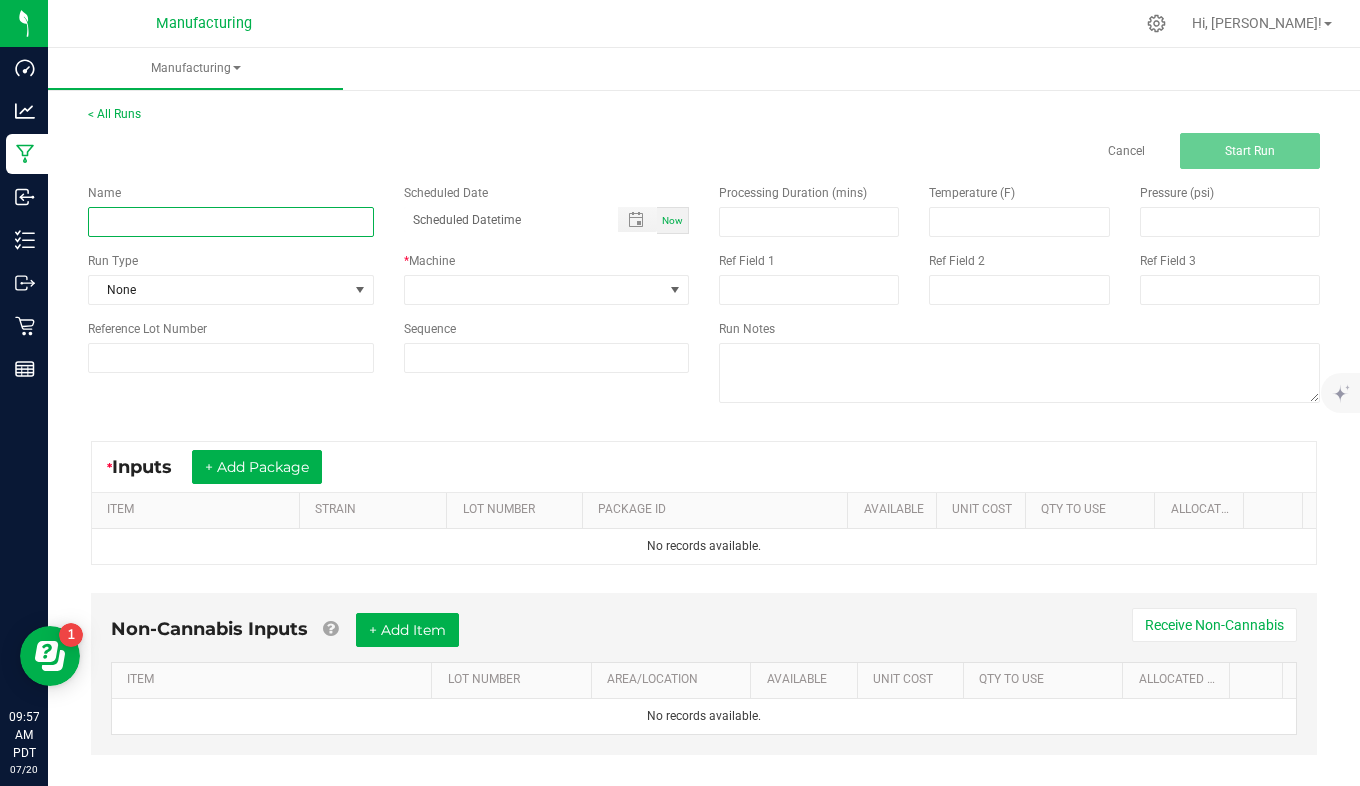 click at bounding box center (231, 222) 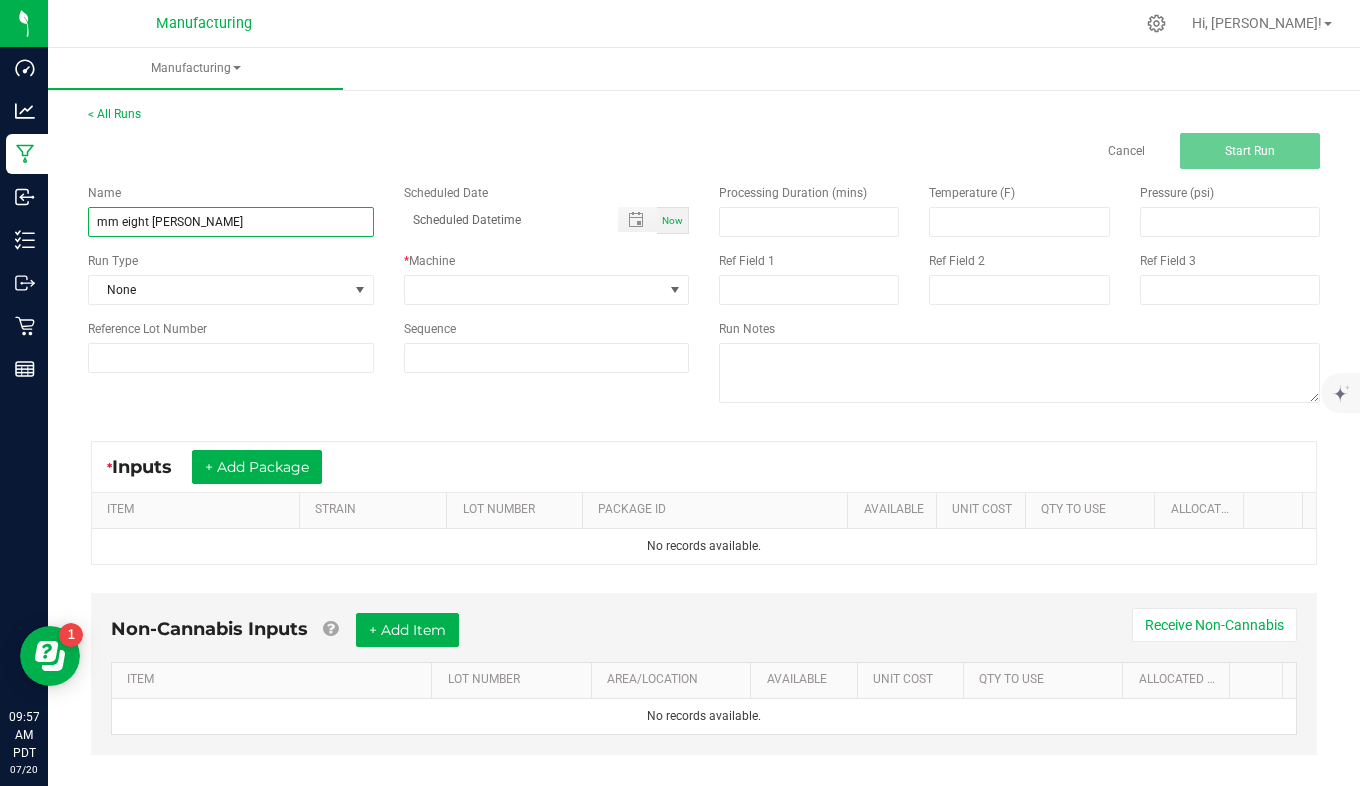 type on "mm eight [PERSON_NAME]" 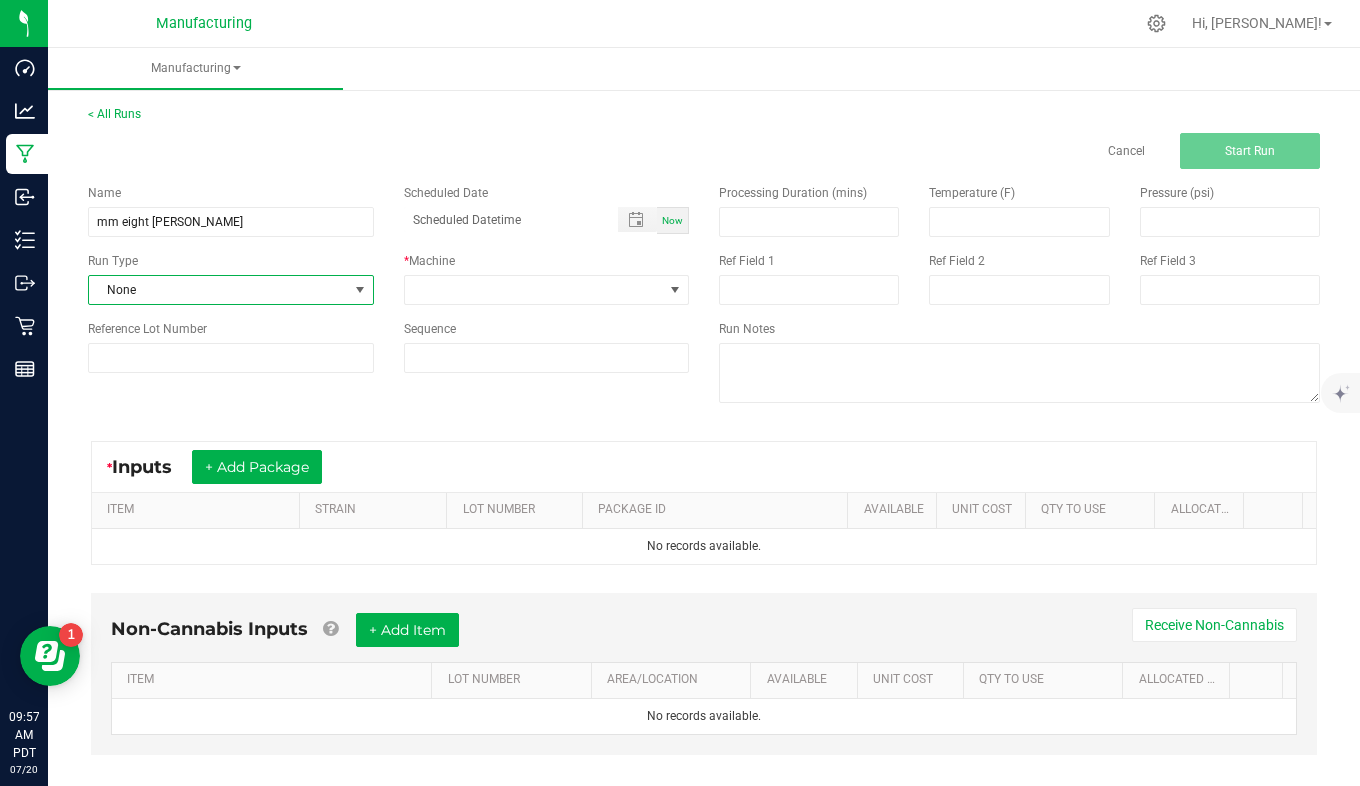 click on "None" at bounding box center [218, 290] 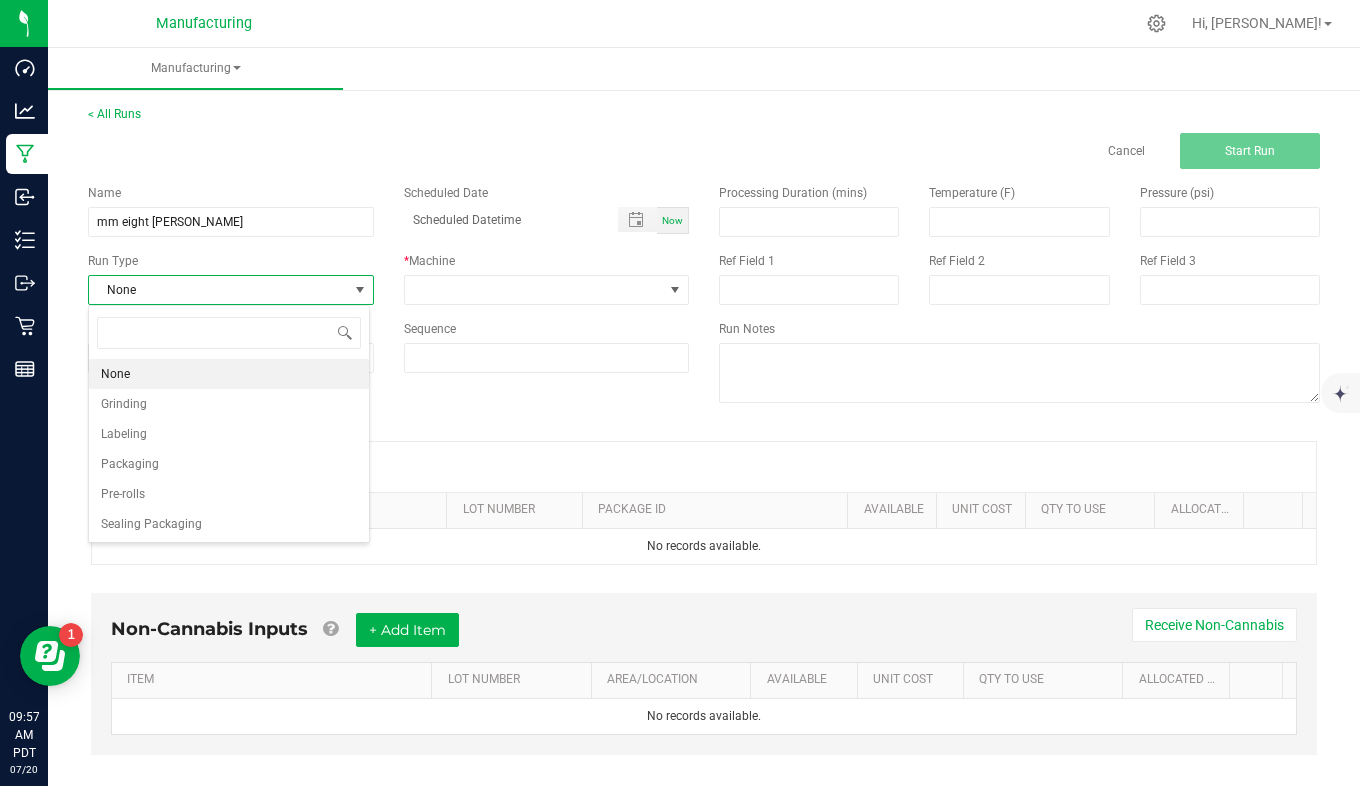 scroll, scrollTop: 99970, scrollLeft: 99718, axis: both 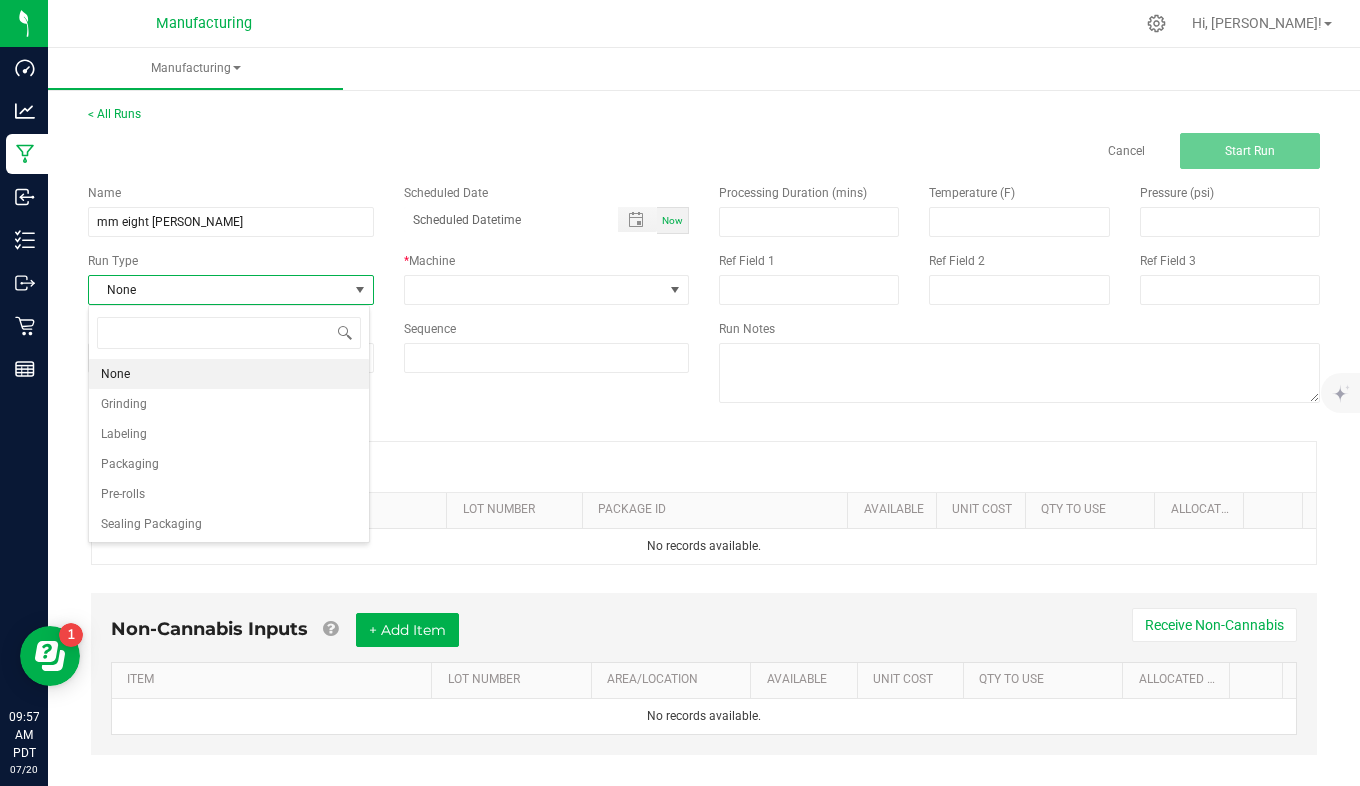 click on "Packaging" at bounding box center [229, 464] 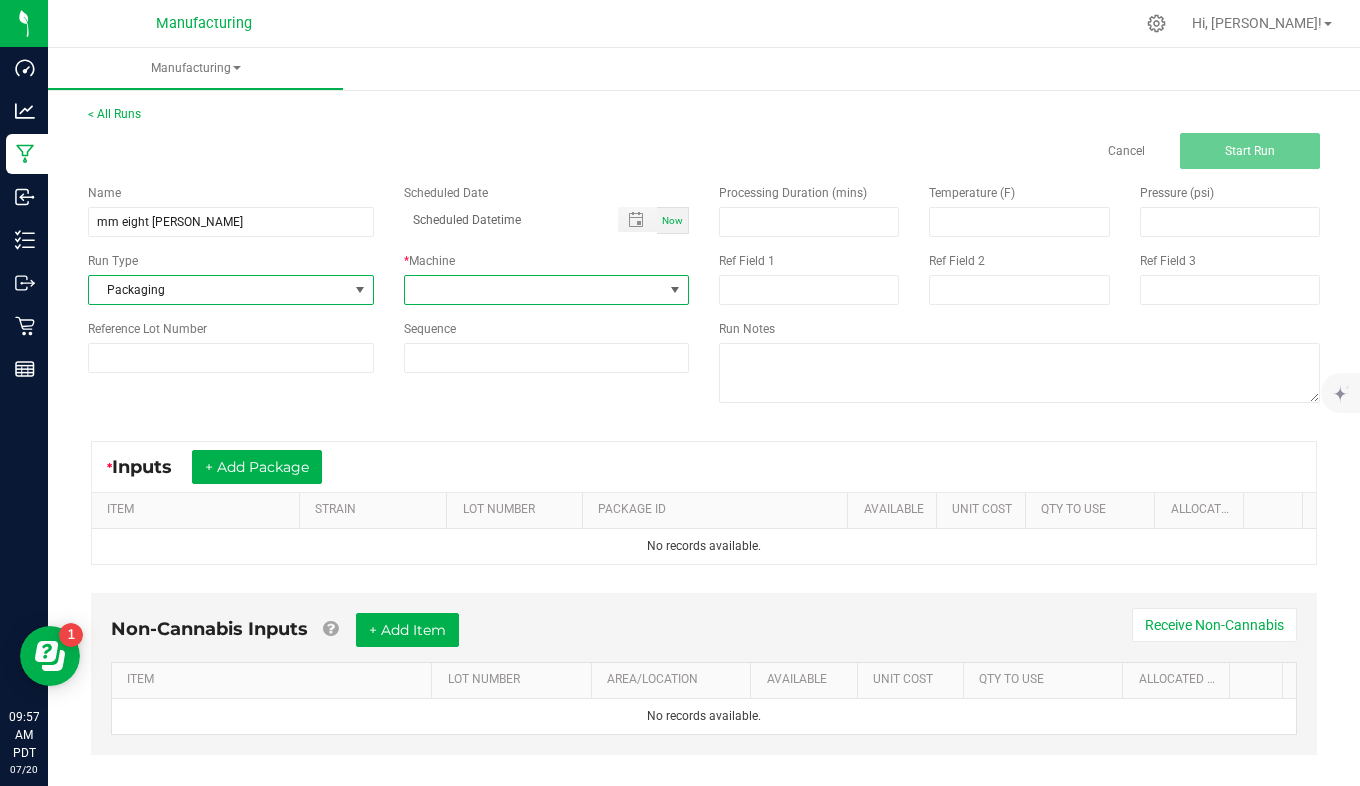 click at bounding box center (534, 290) 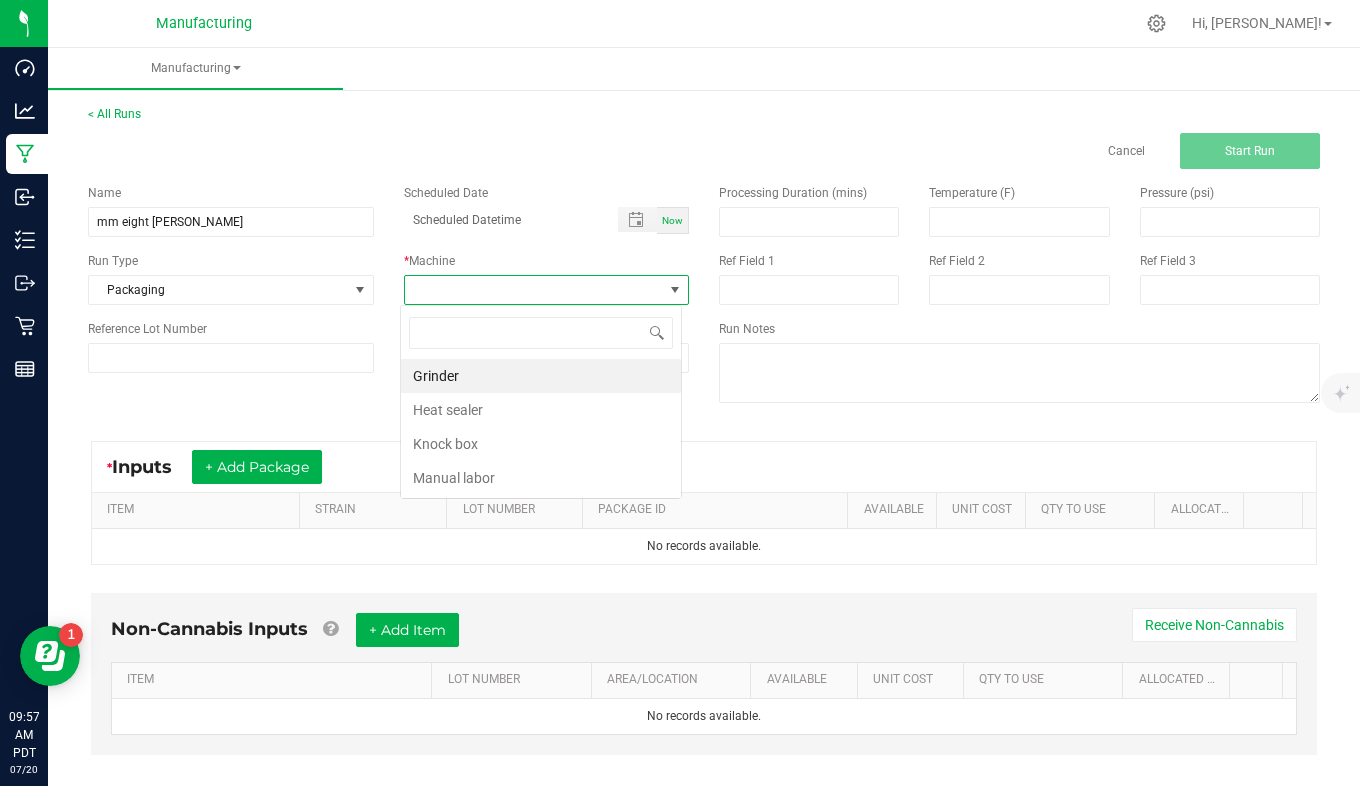scroll, scrollTop: 99970, scrollLeft: 99718, axis: both 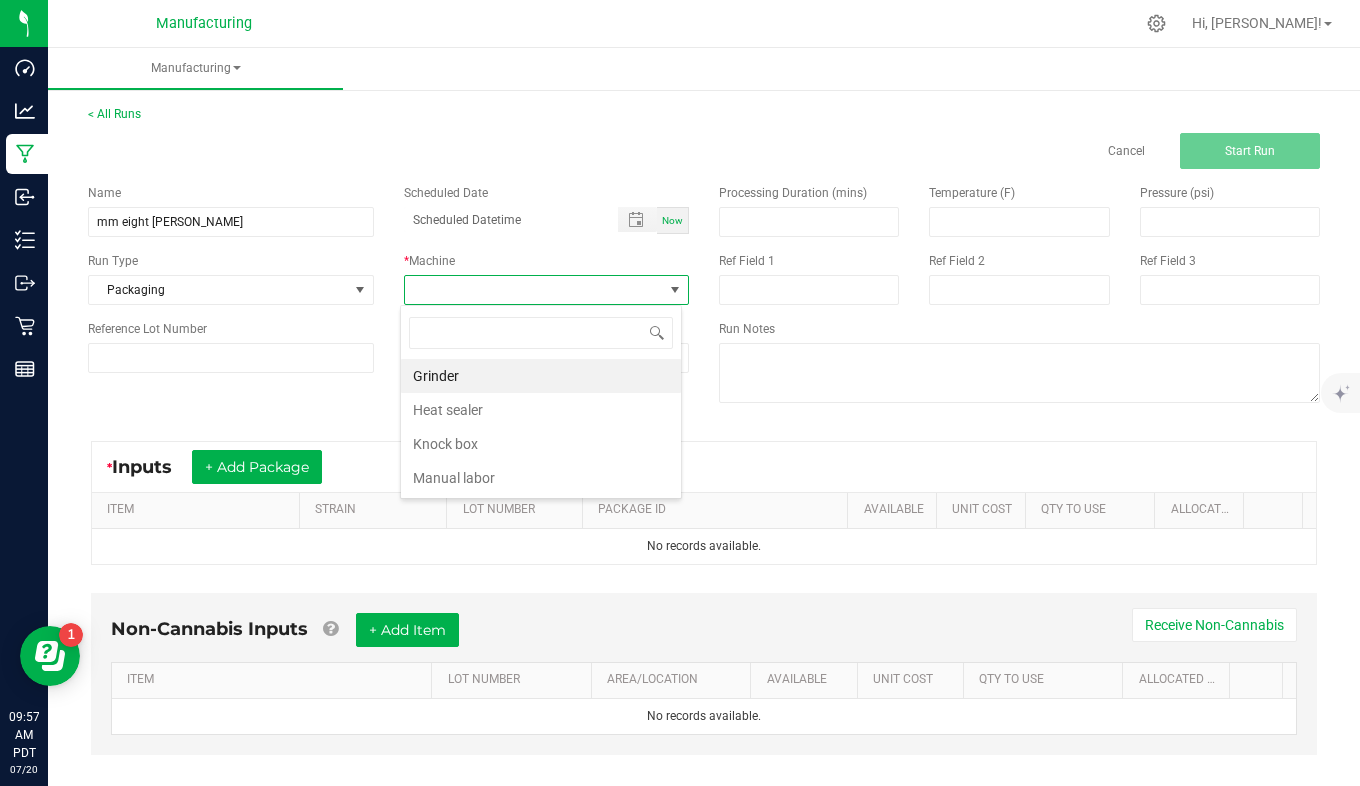 click on "Manual labor" at bounding box center (541, 478) 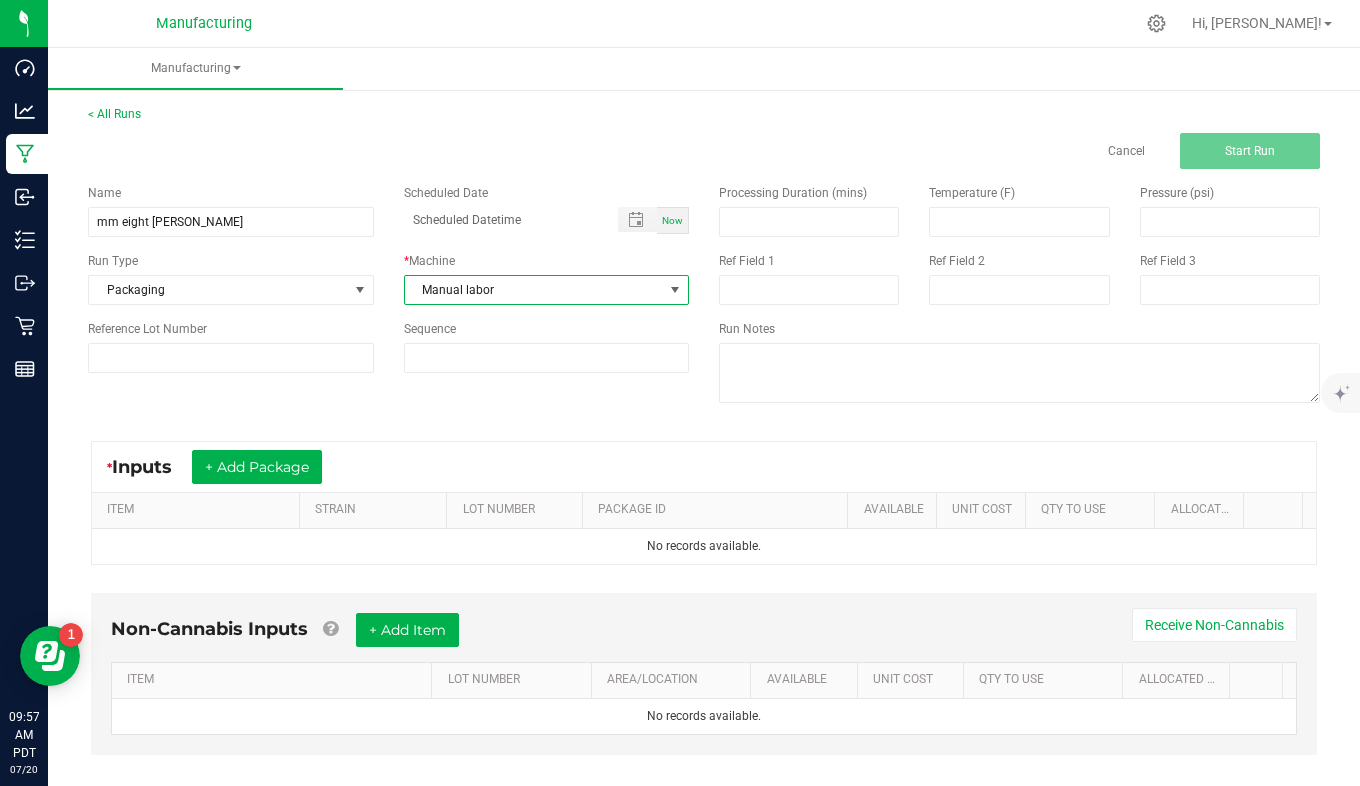 click on "Now" at bounding box center (672, 220) 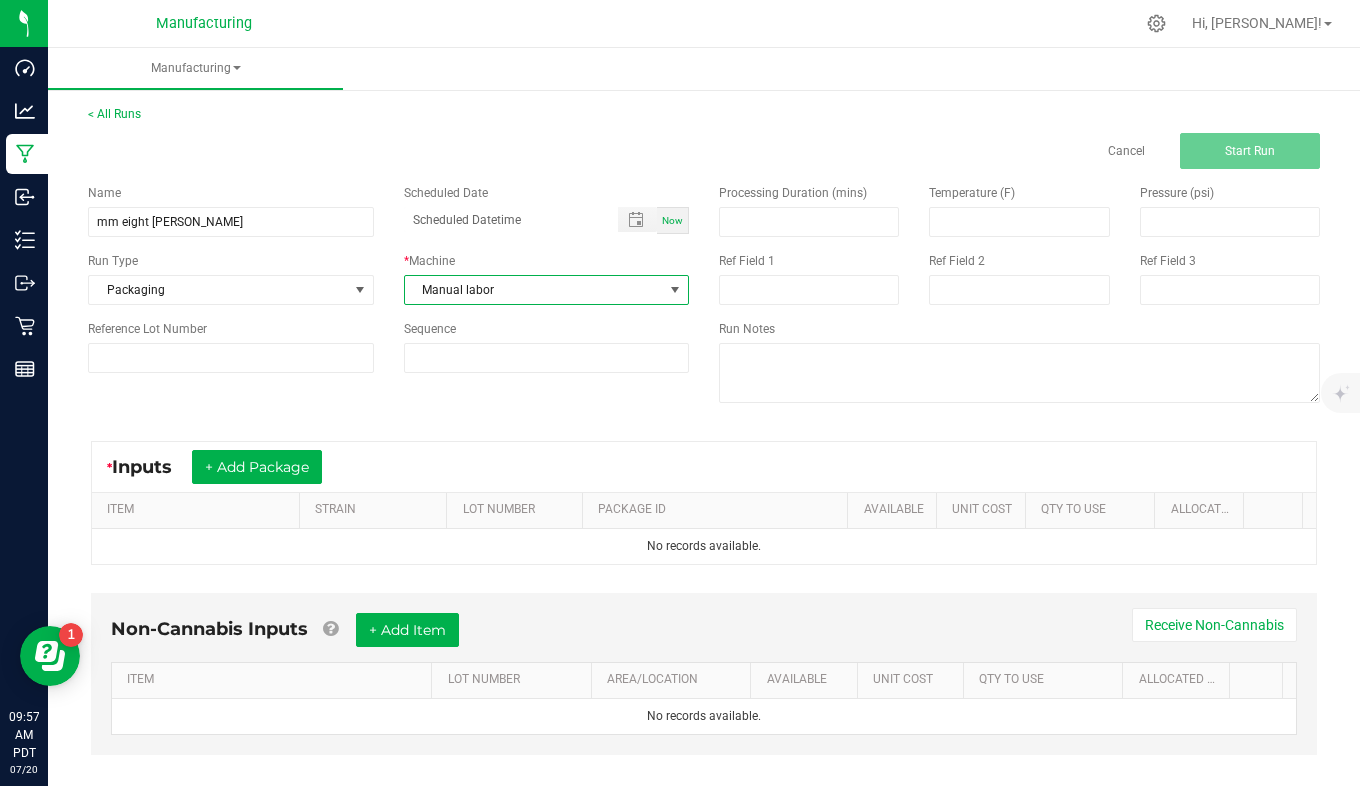 type on "[DATE] 9:57 AM" 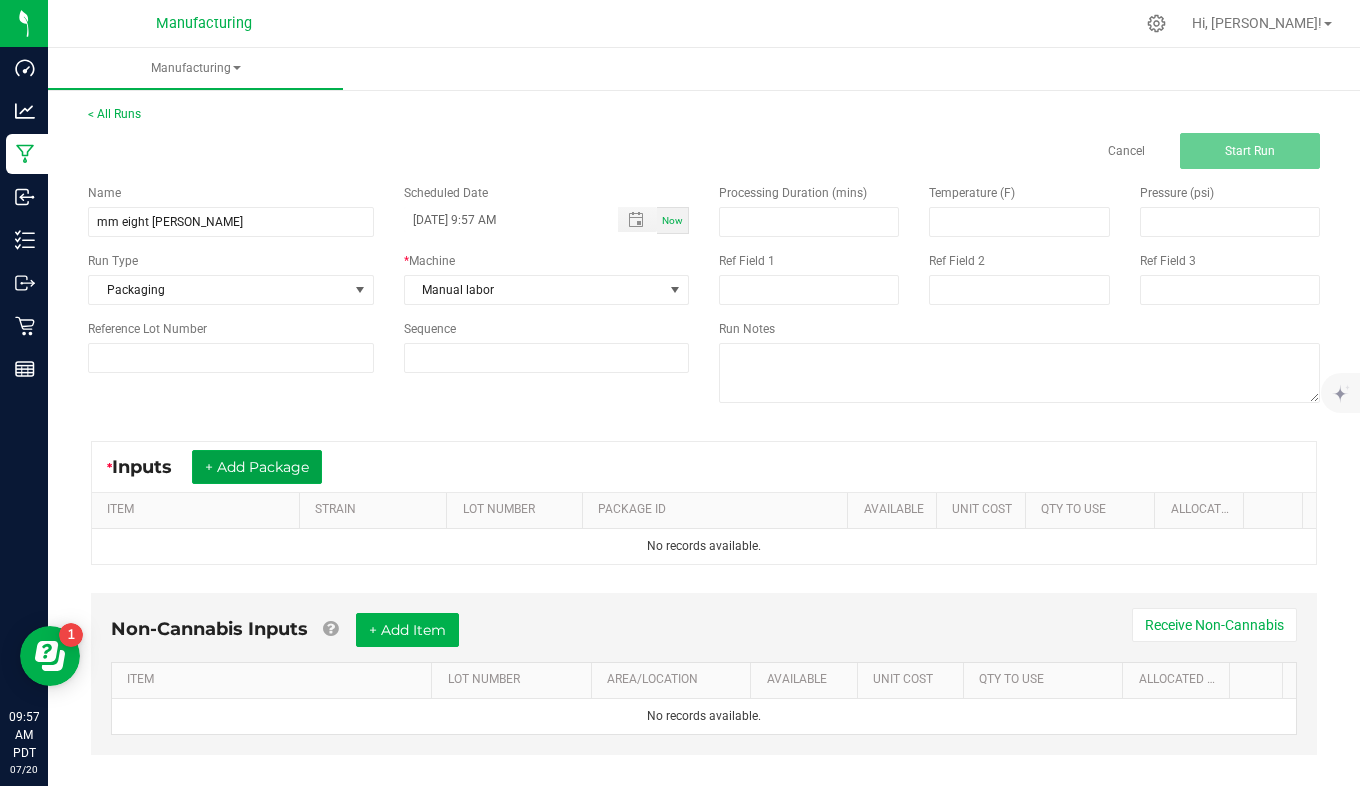 click on "+ Add Package" at bounding box center (257, 467) 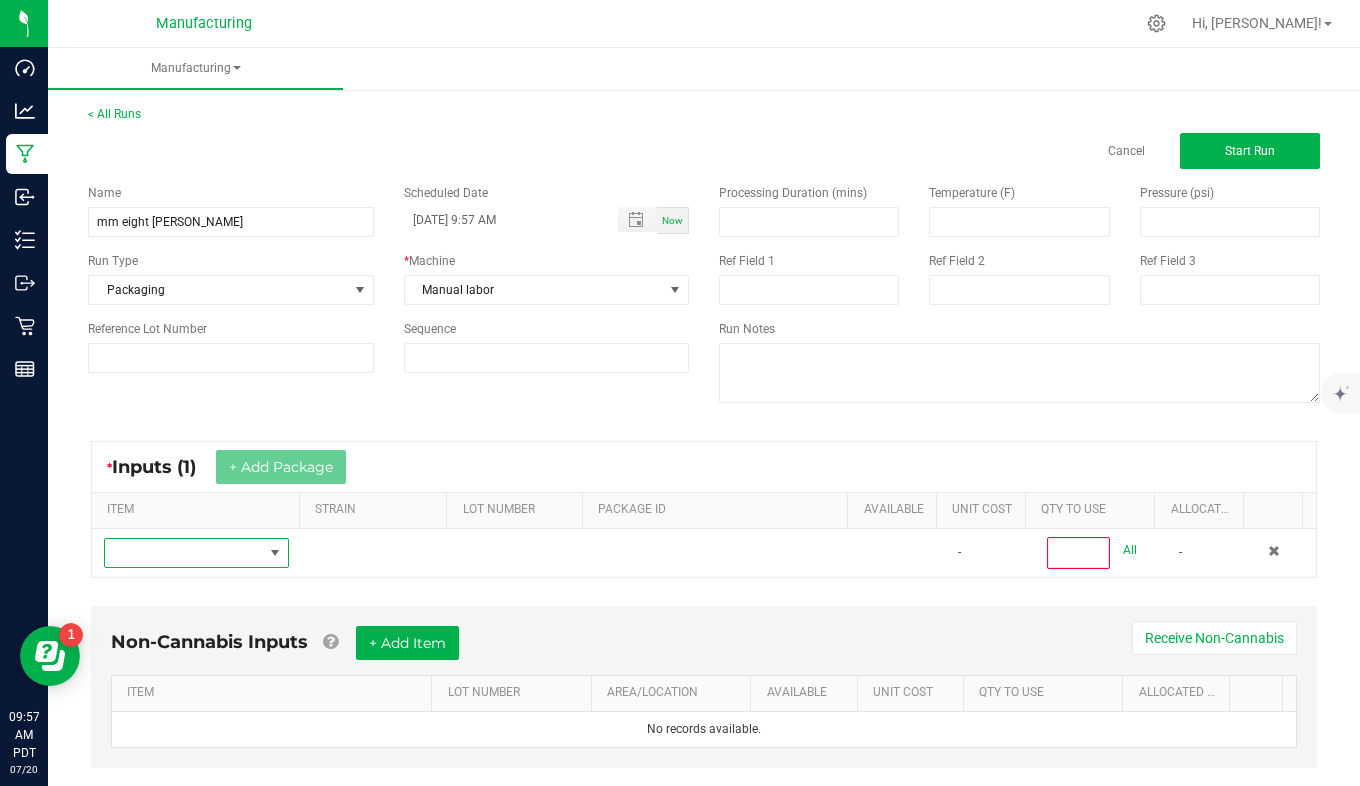 click at bounding box center (184, 553) 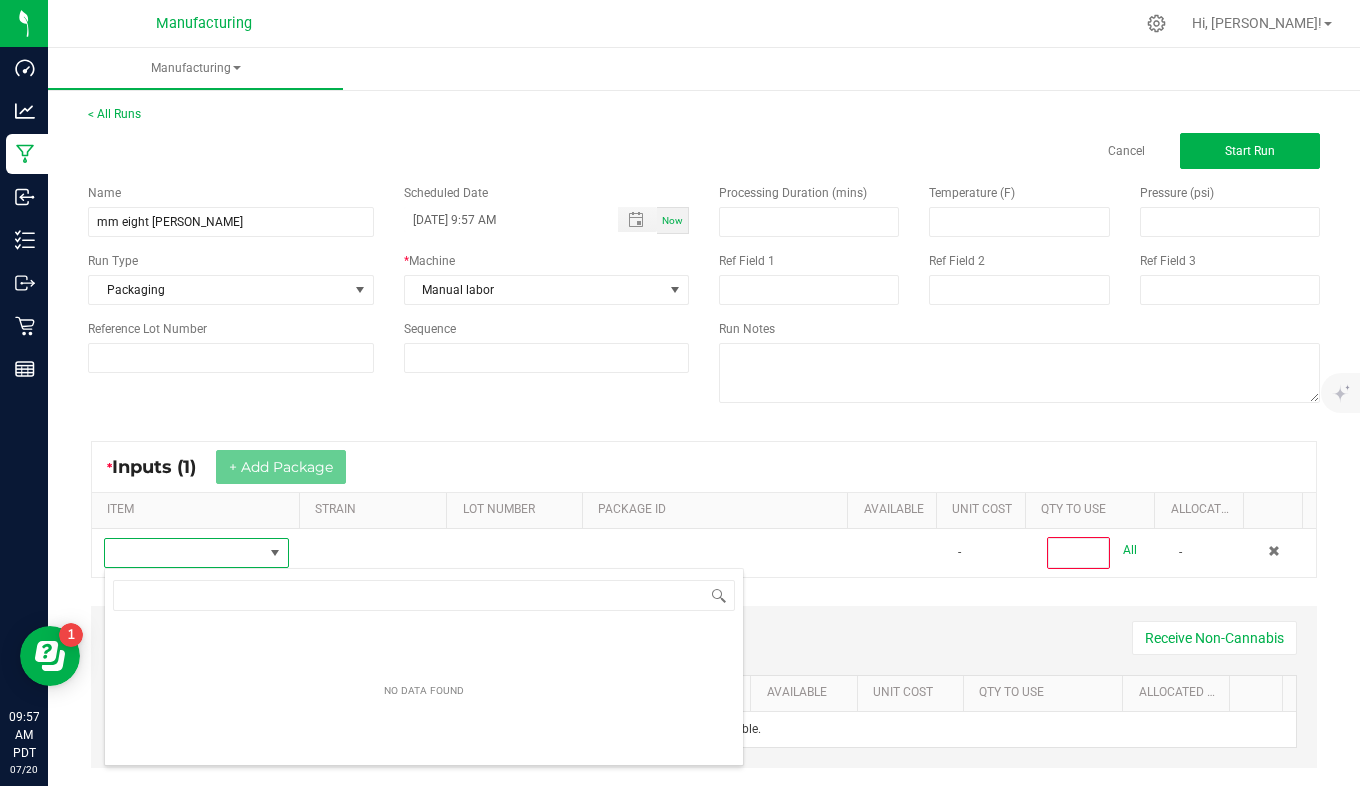 scroll, scrollTop: 99970, scrollLeft: 99820, axis: both 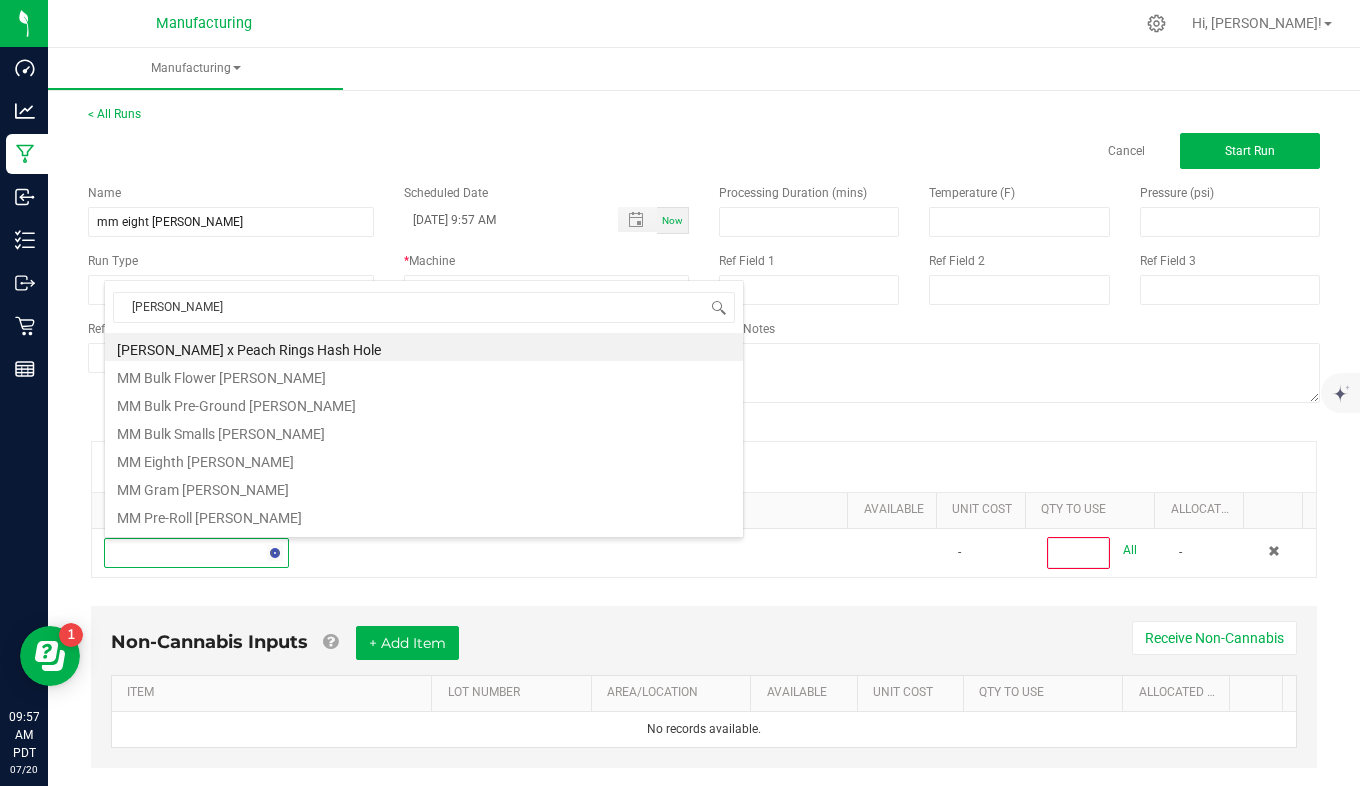 type on "[PERSON_NAME]" 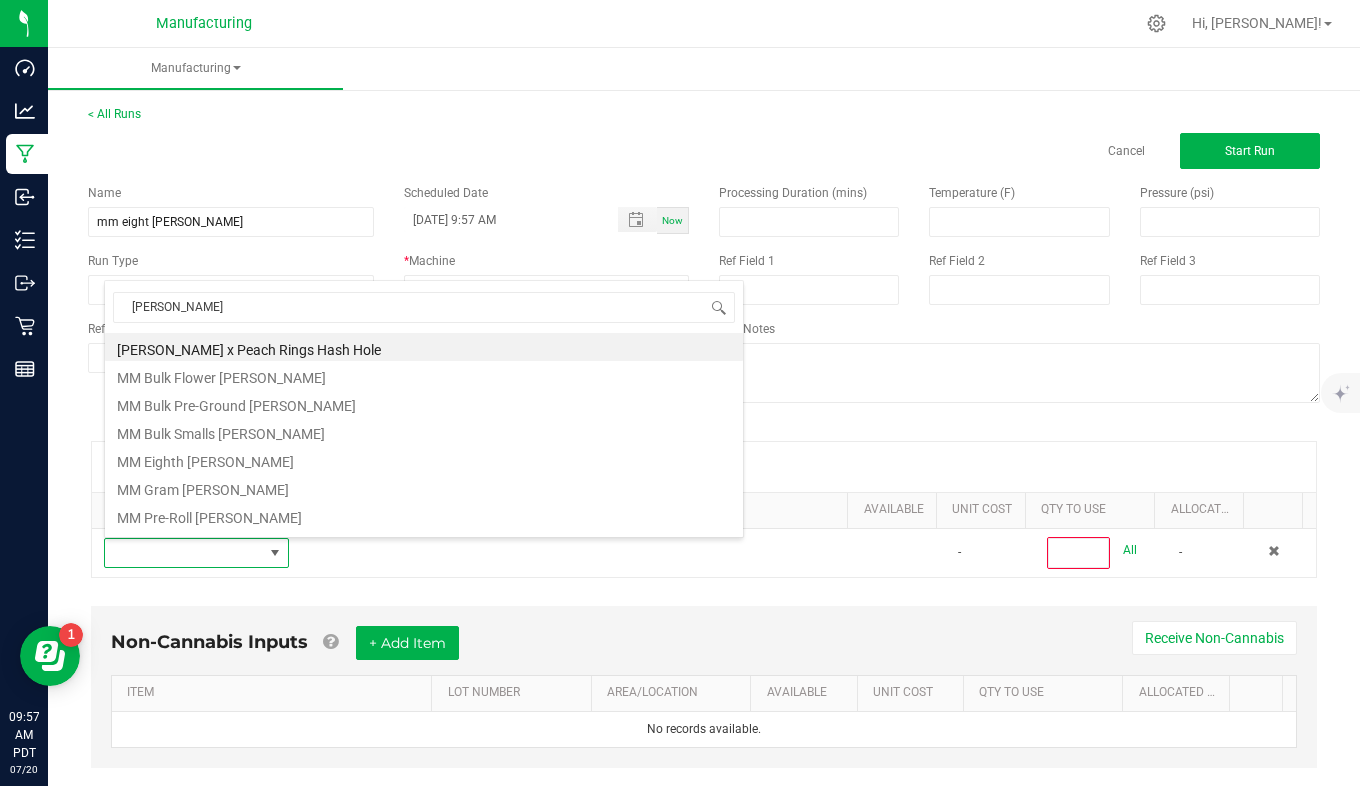 click on "MM Bulk Flower [PERSON_NAME]" at bounding box center [424, 375] 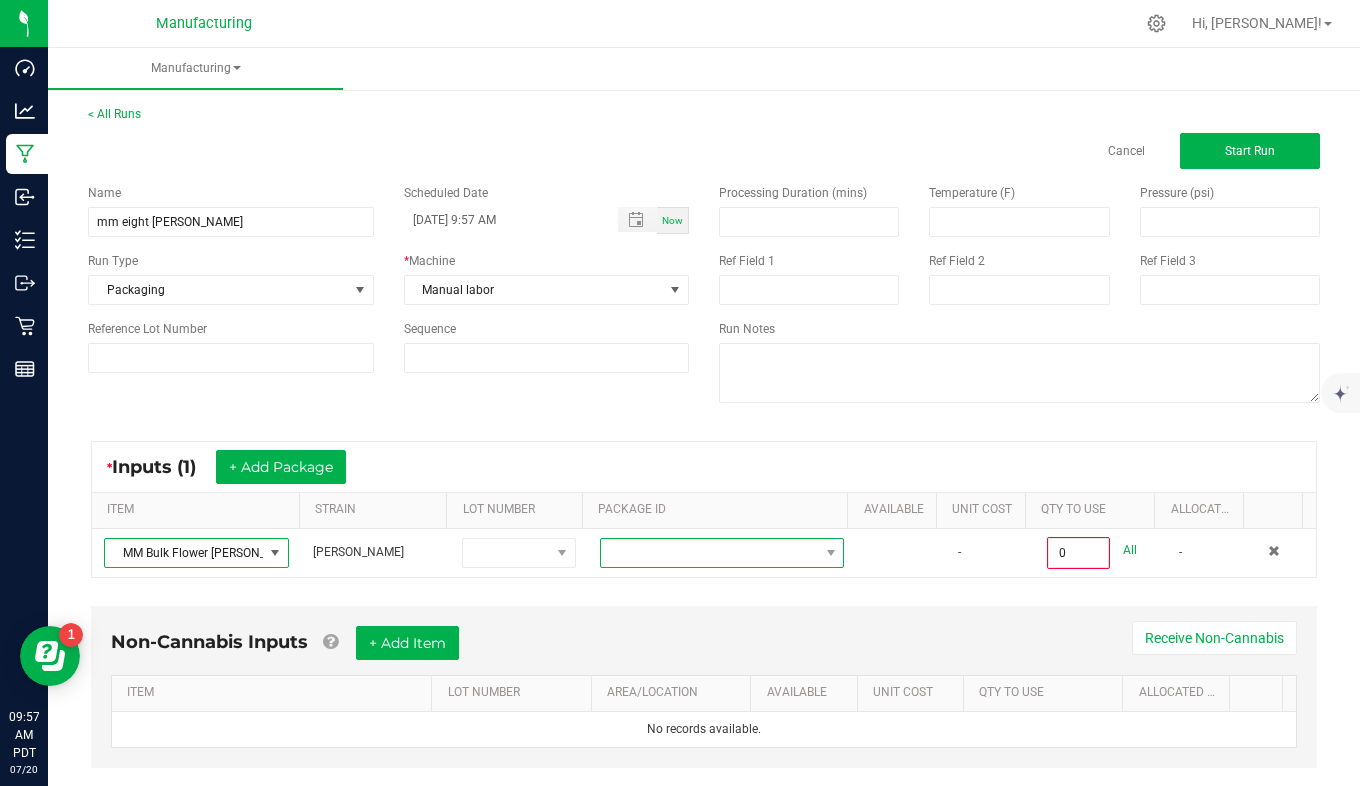 click at bounding box center (710, 553) 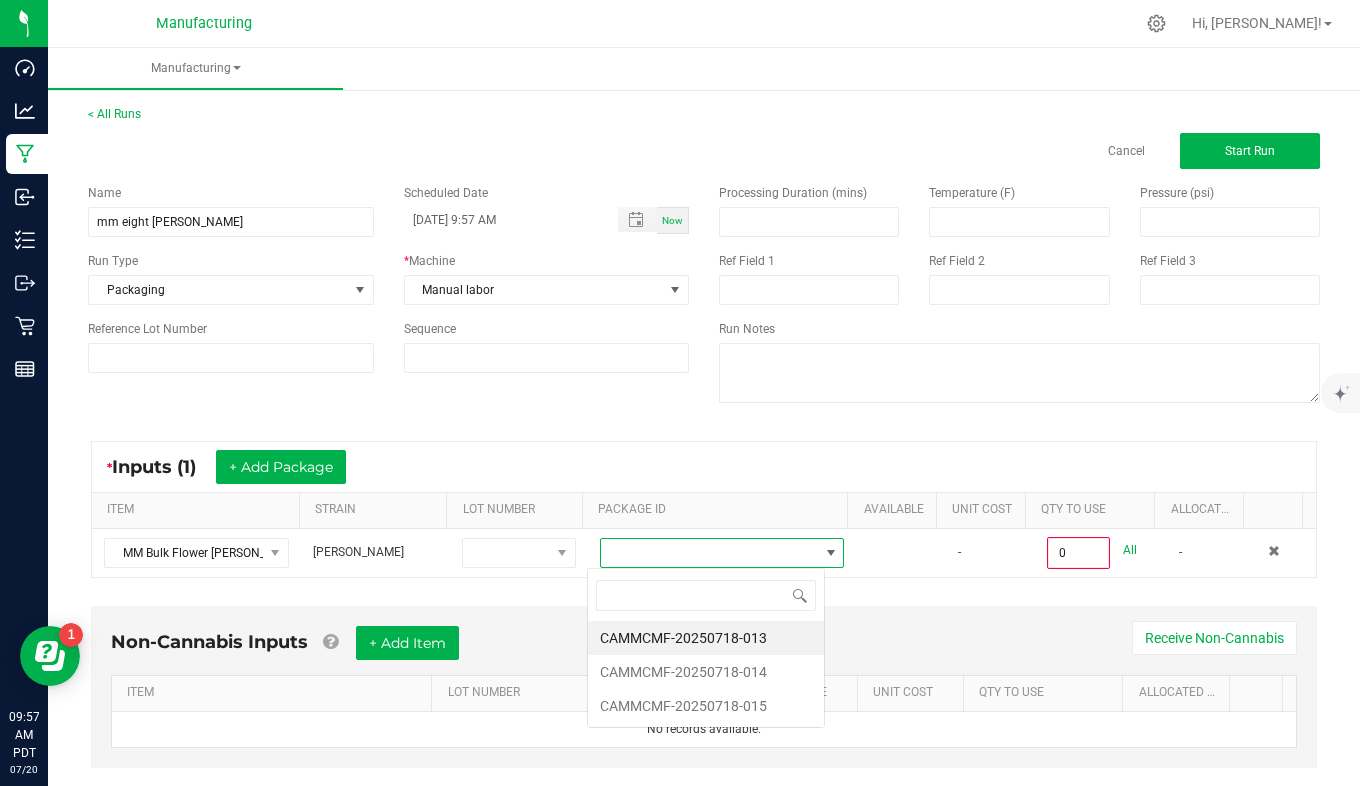 scroll, scrollTop: 99970, scrollLeft: 99762, axis: both 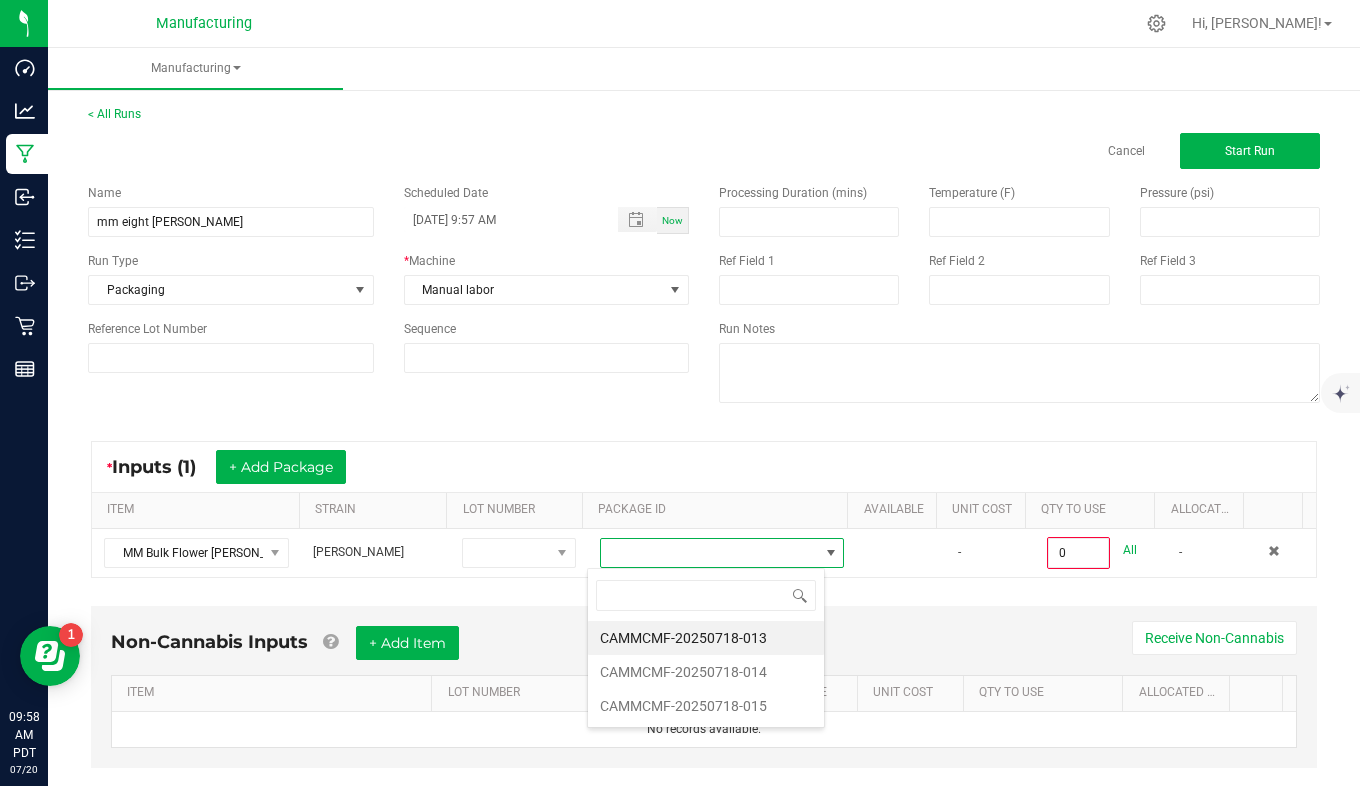 click on "CAMMCMF-20250718-013" at bounding box center [706, 638] 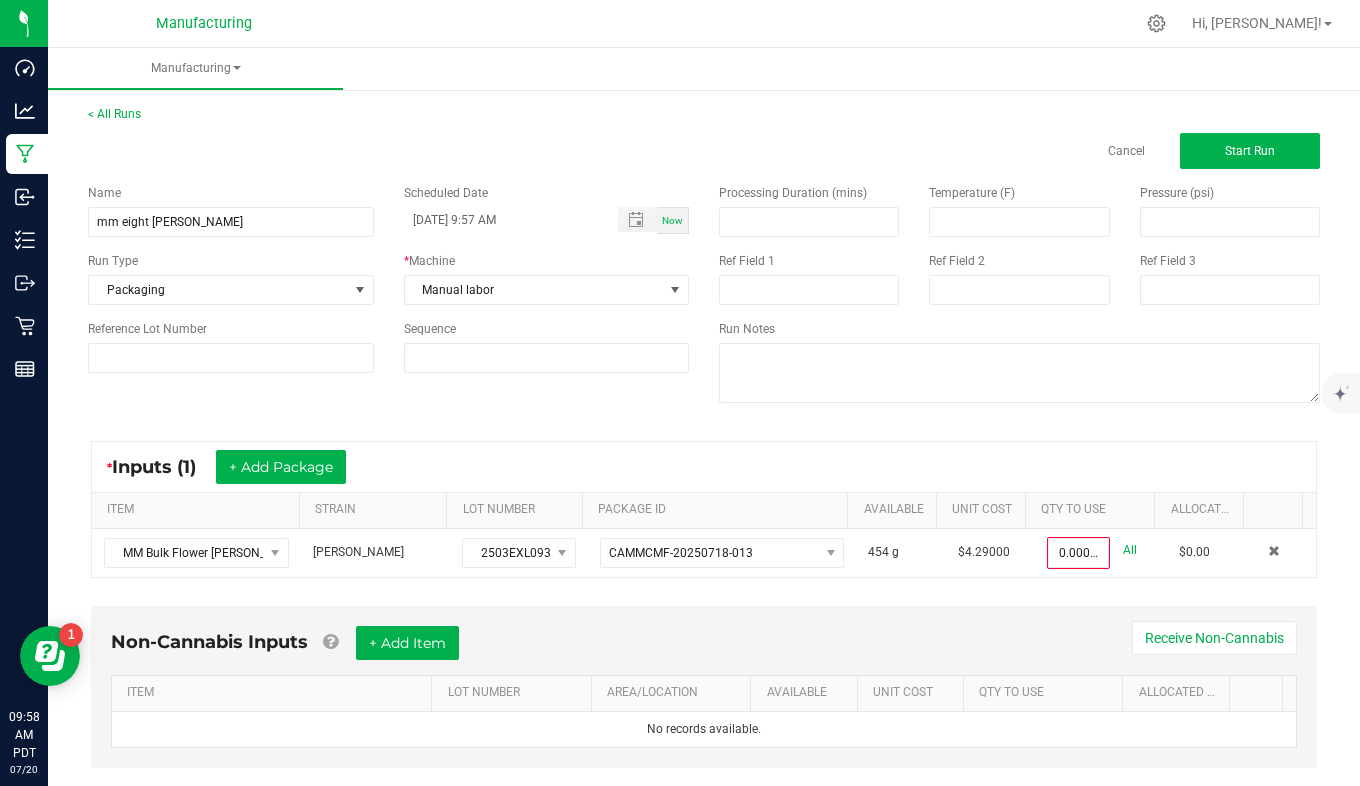 click on "All" at bounding box center [1130, 550] 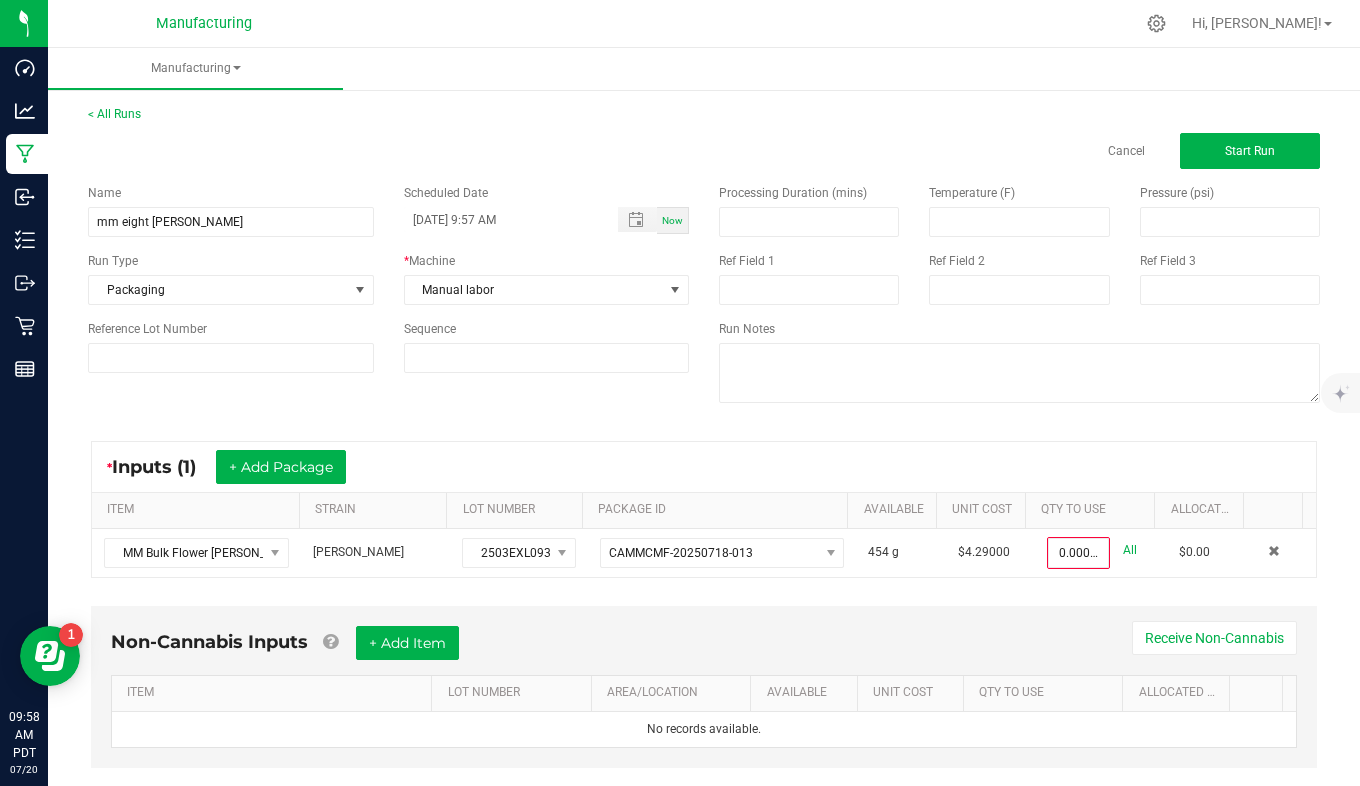 type on "454.0000 g" 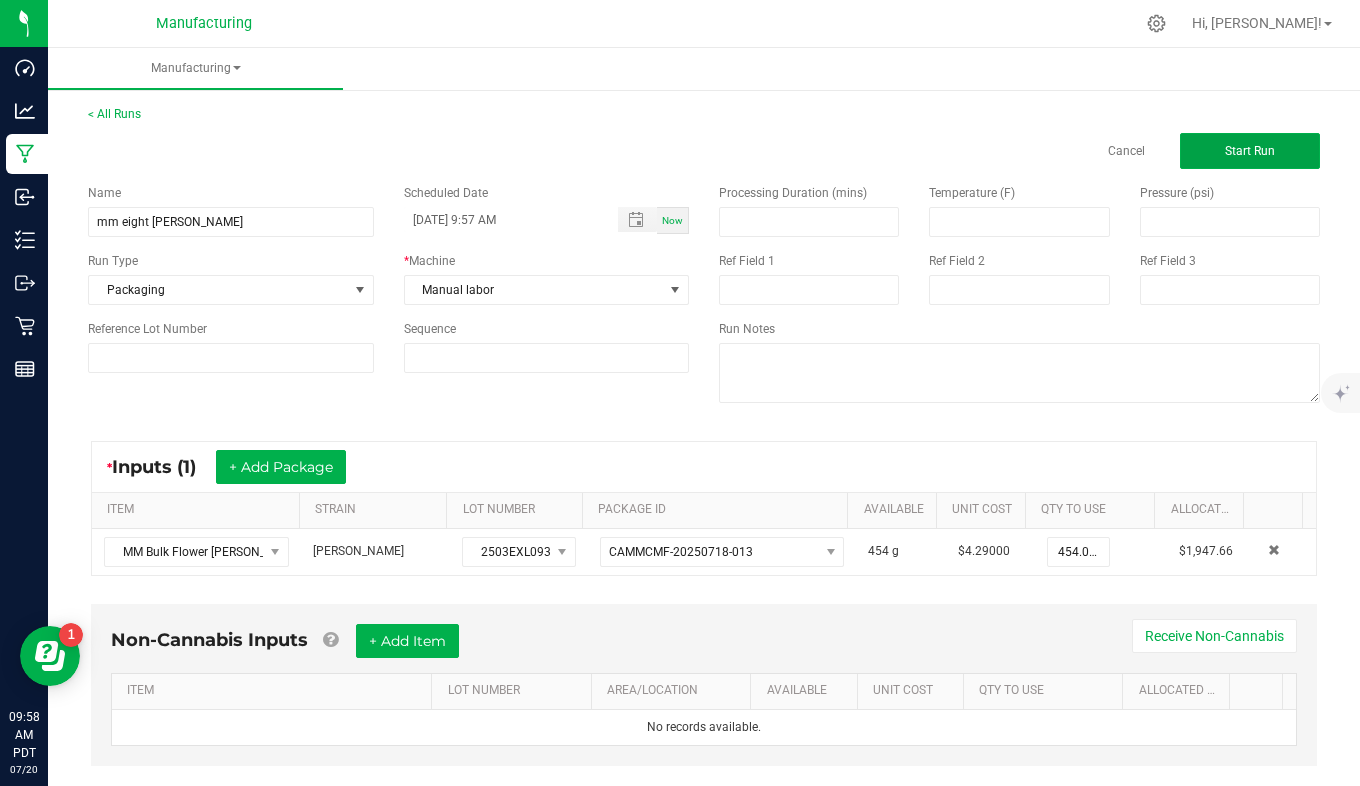 click on "Start Run" 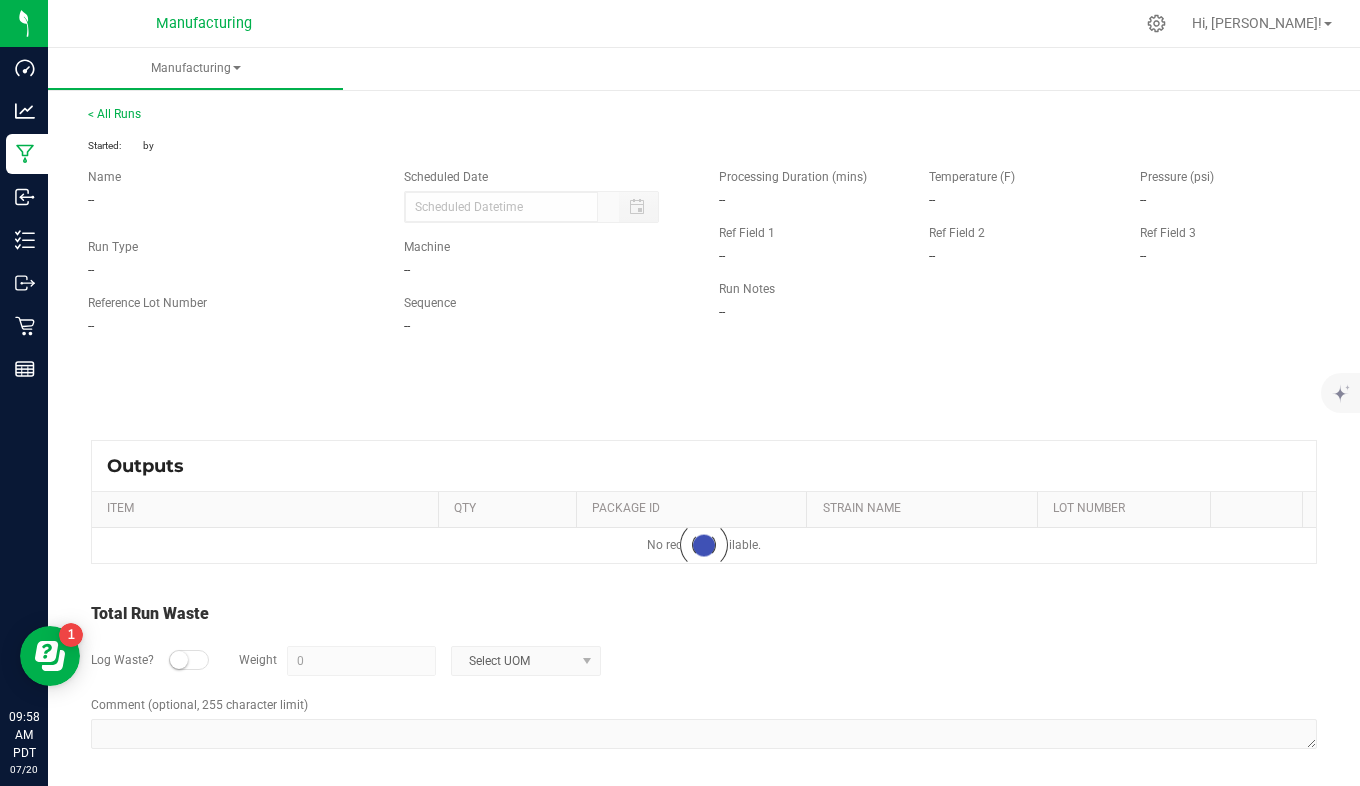 type on "[DATE] 9:57 AM" 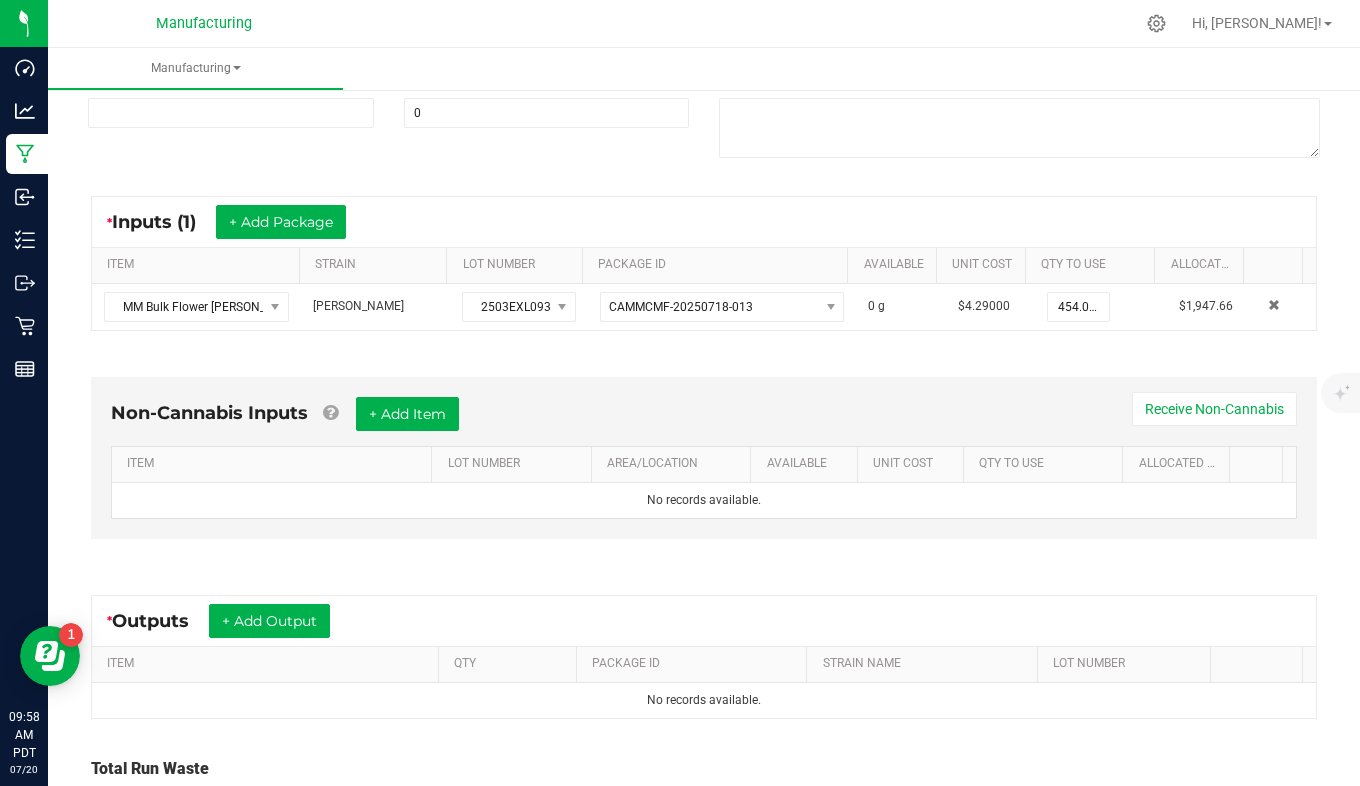 scroll, scrollTop: 400, scrollLeft: 0, axis: vertical 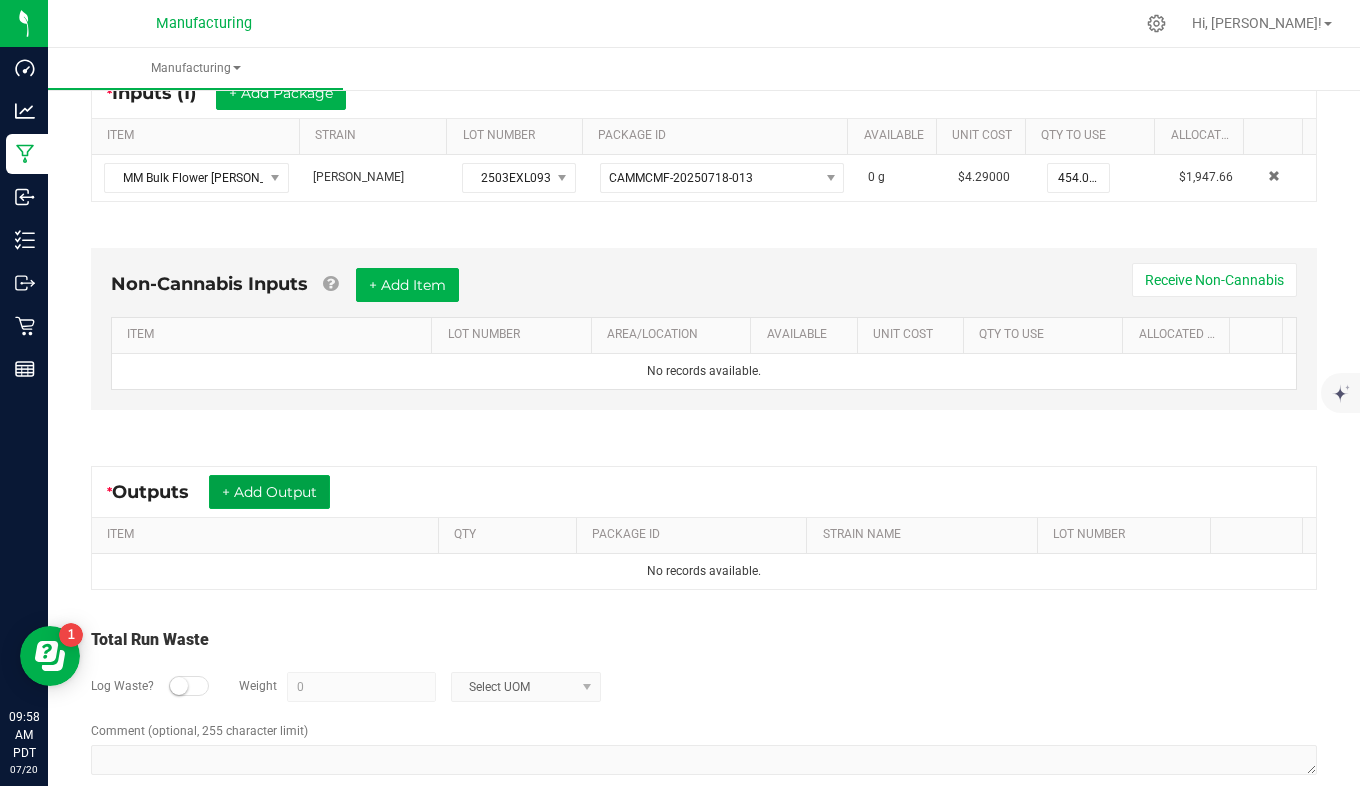 click on "+ Add Output" at bounding box center (269, 492) 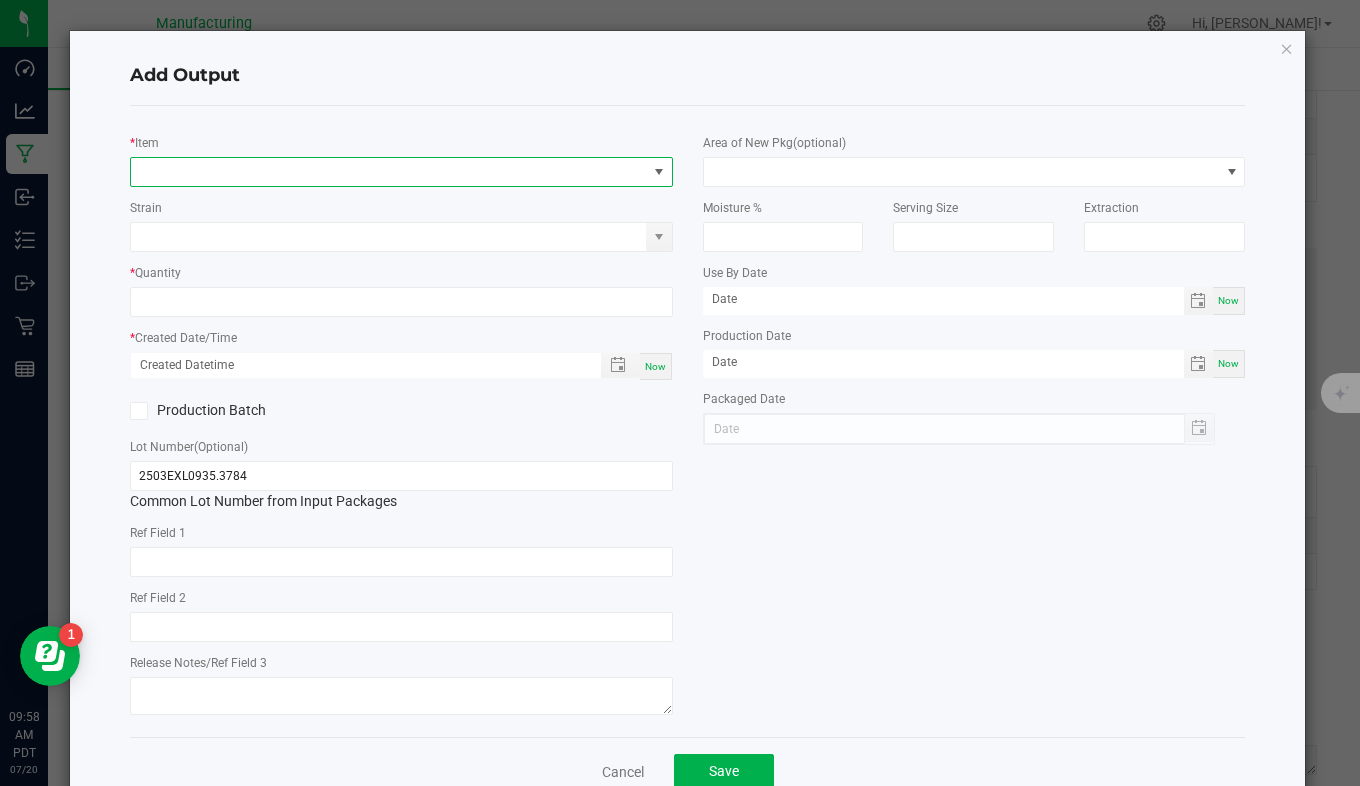 click at bounding box center (389, 172) 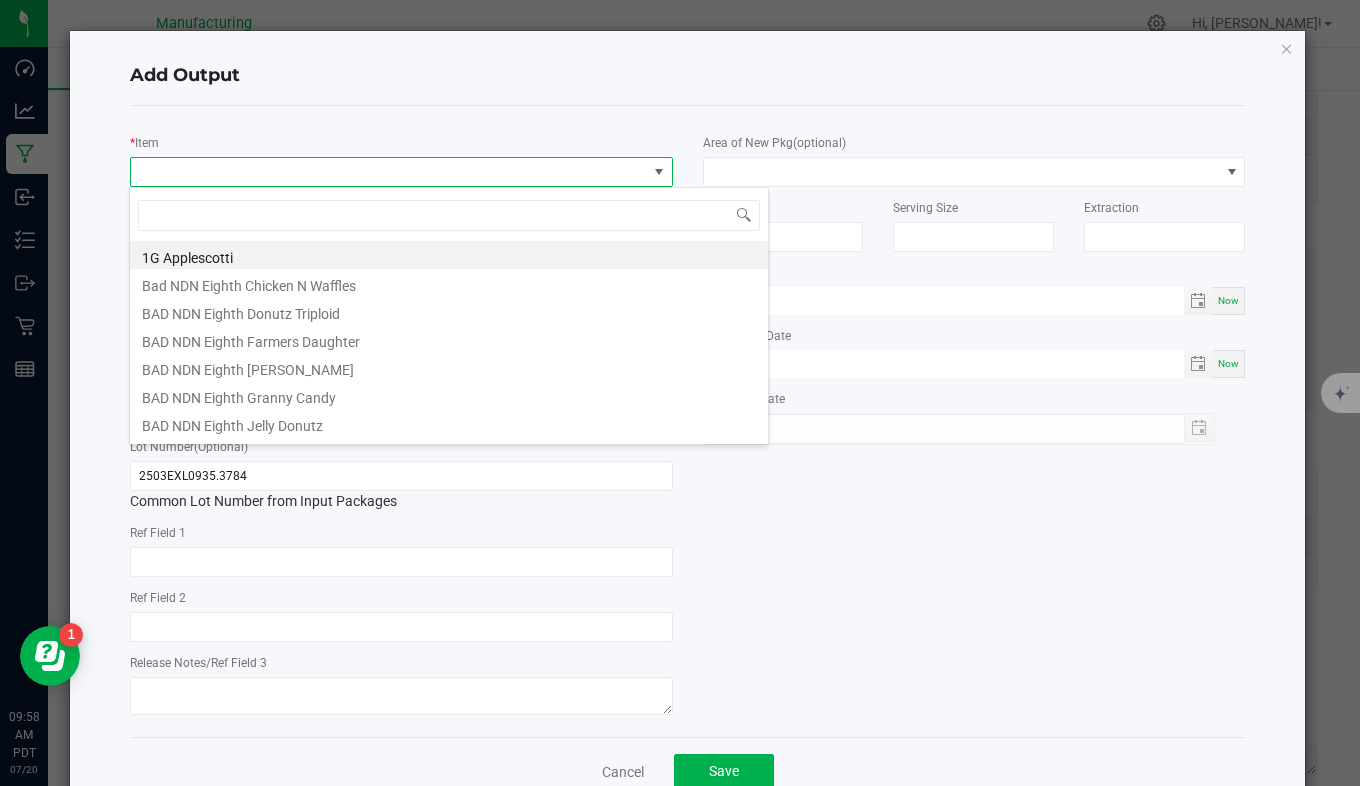 scroll, scrollTop: 99970, scrollLeft: 99464, axis: both 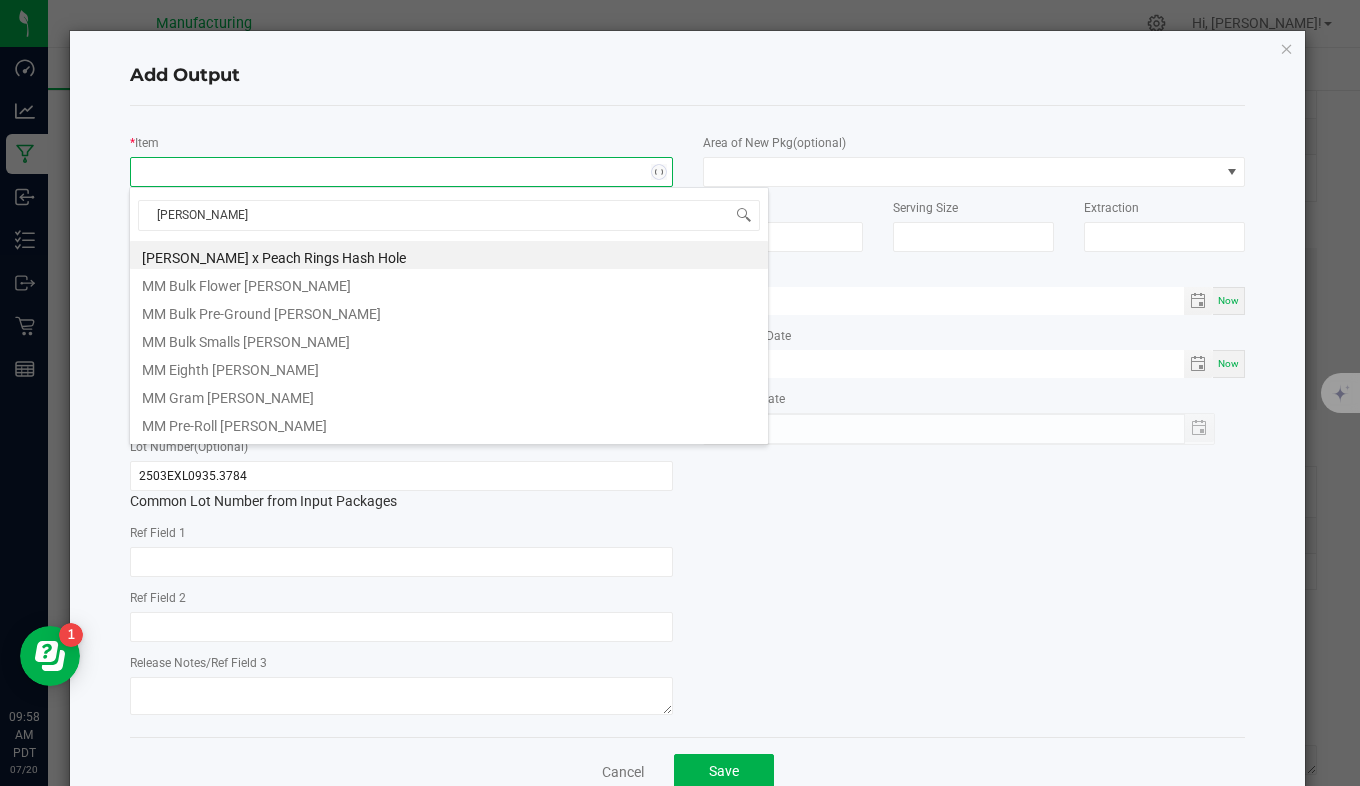 type on "[PERSON_NAME]" 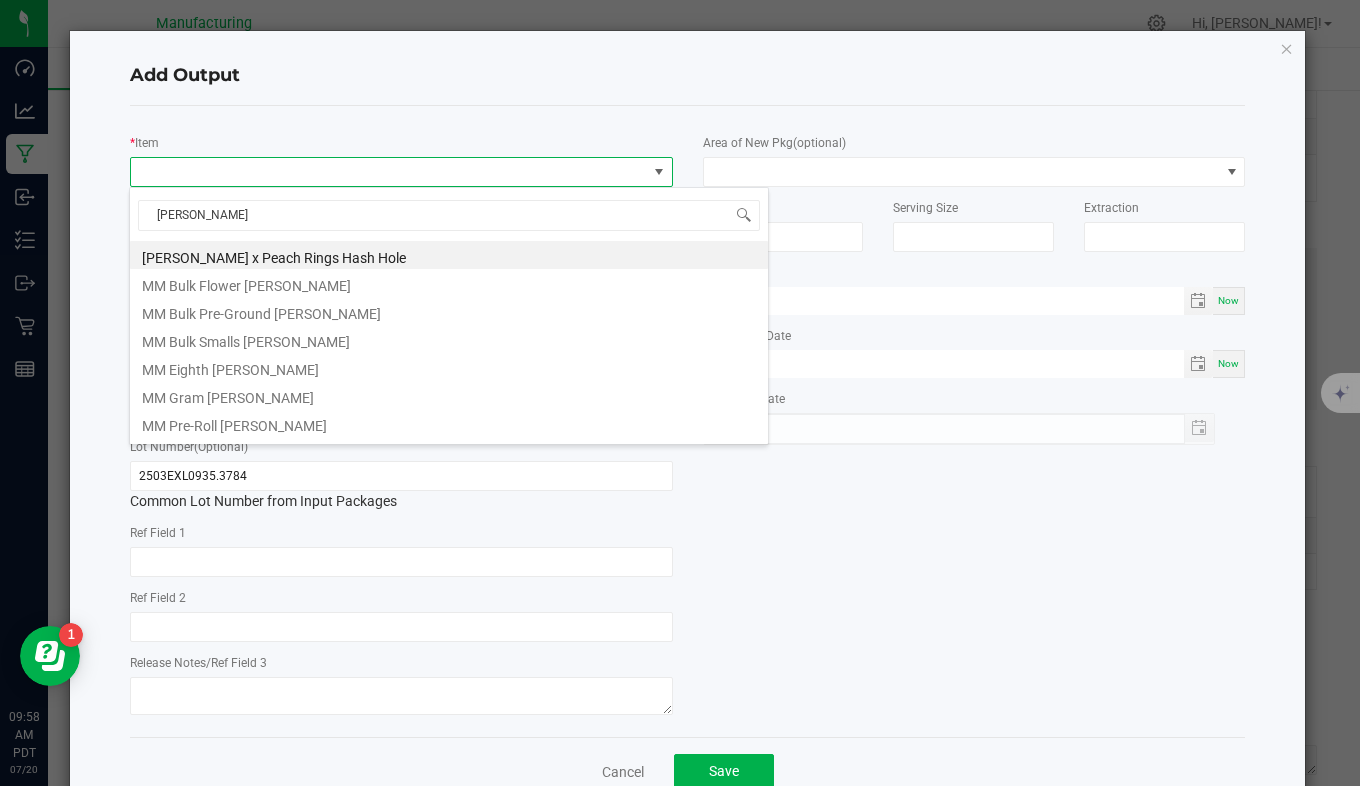 click on "MM Eighth [PERSON_NAME]" at bounding box center [449, 367] 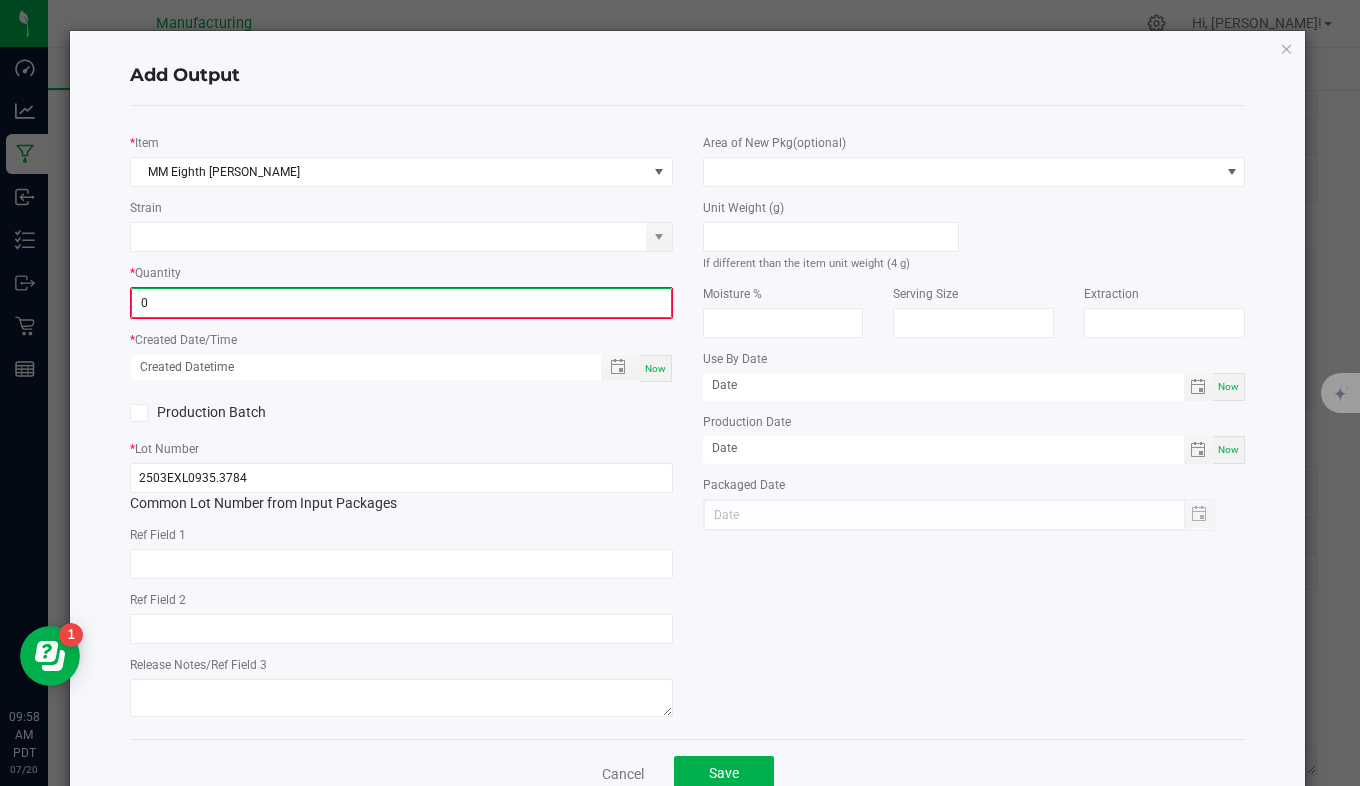 click on "0" at bounding box center [401, 303] 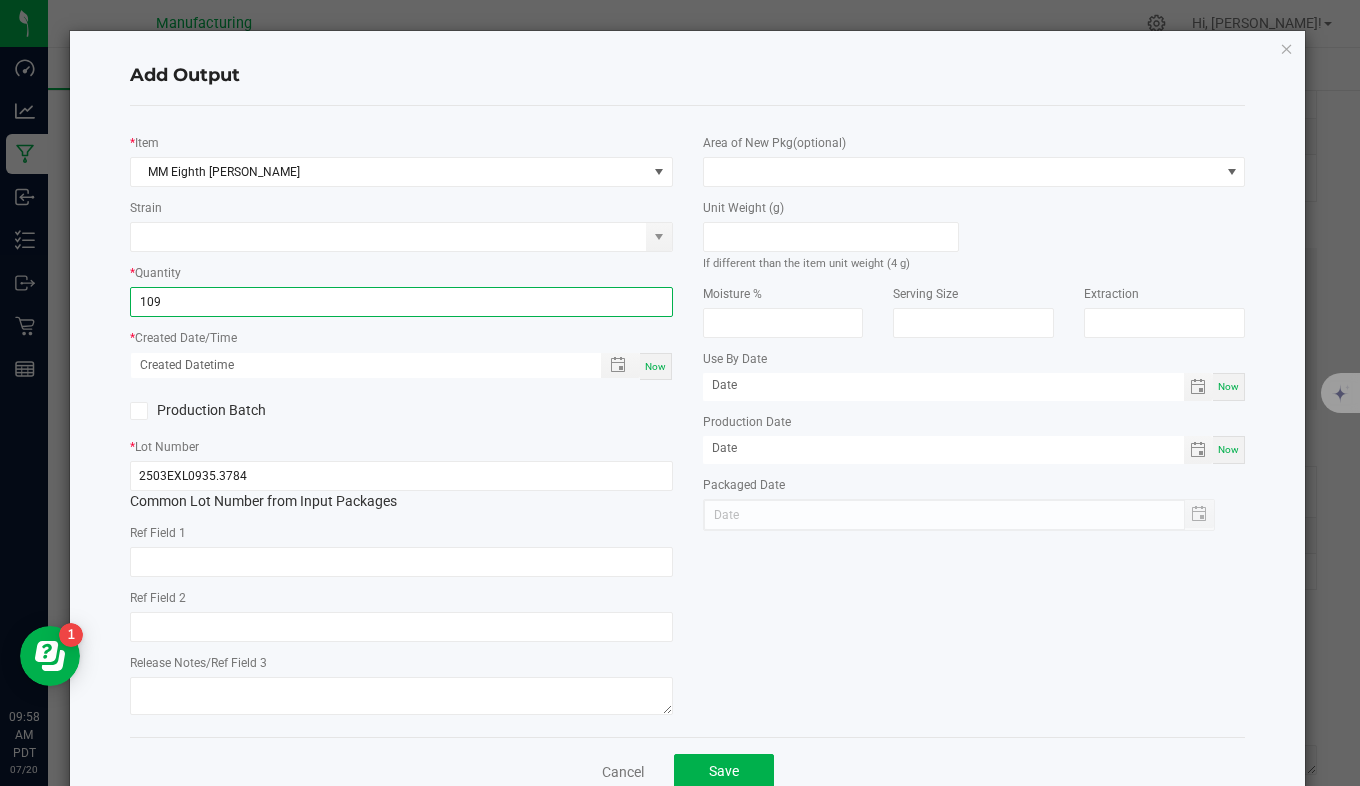 type on "109 ea" 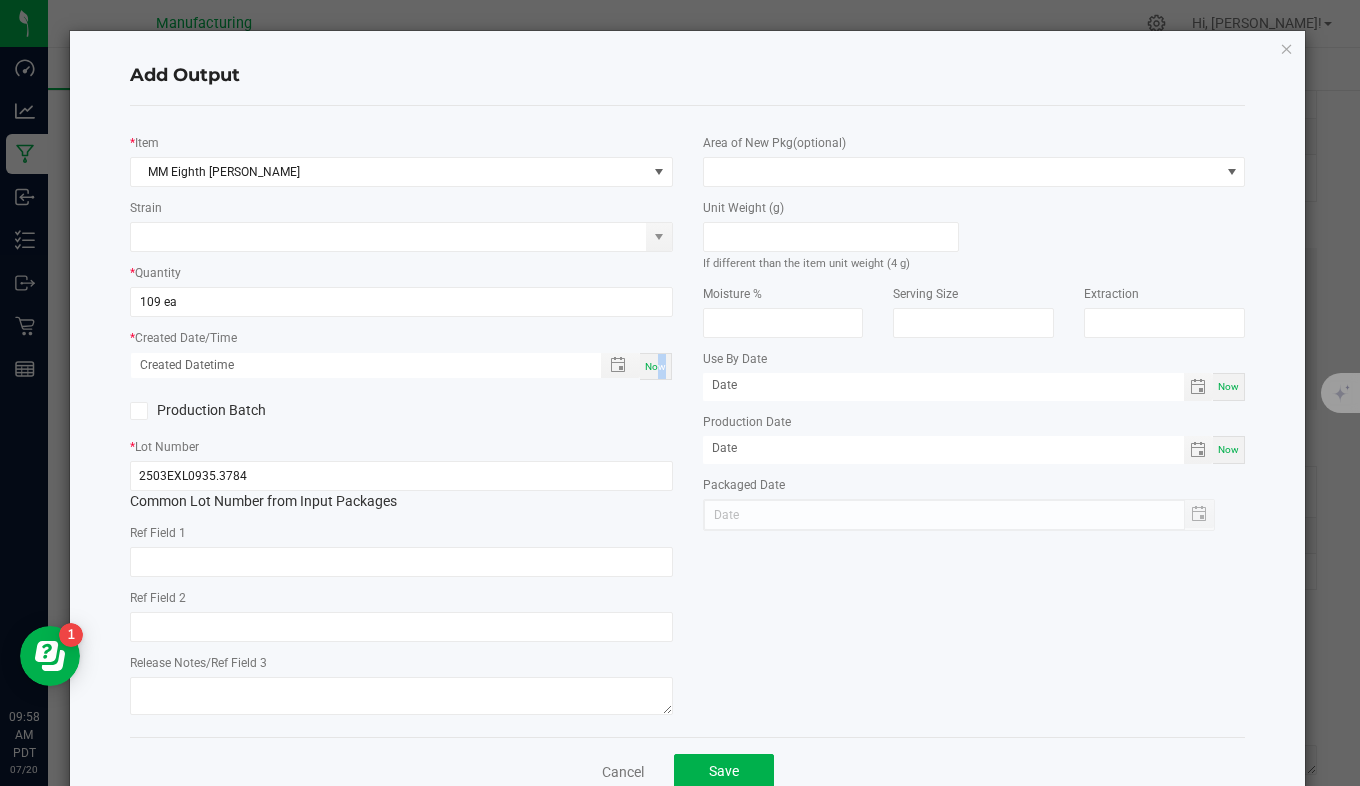 click on "Now" at bounding box center [655, 366] 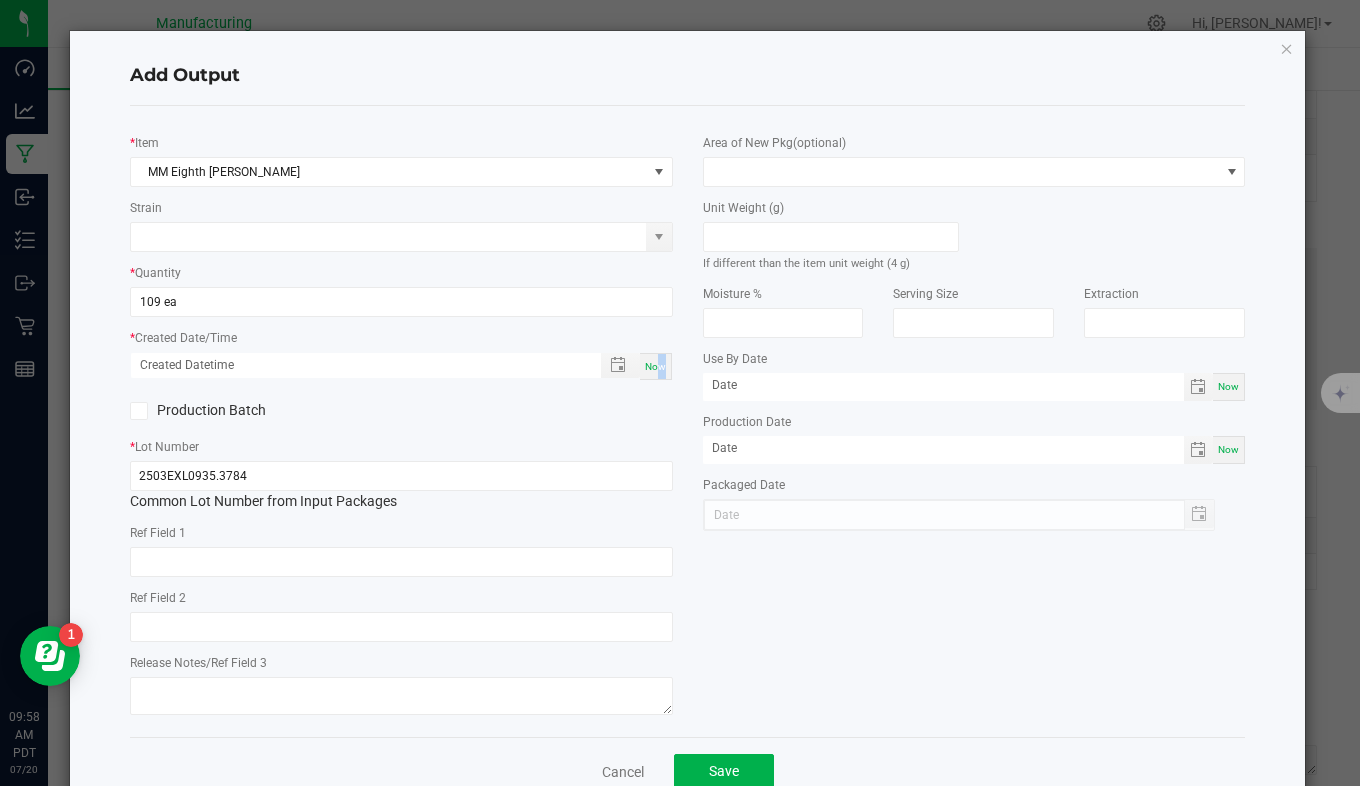 type on "[DATE] 9:58 AM" 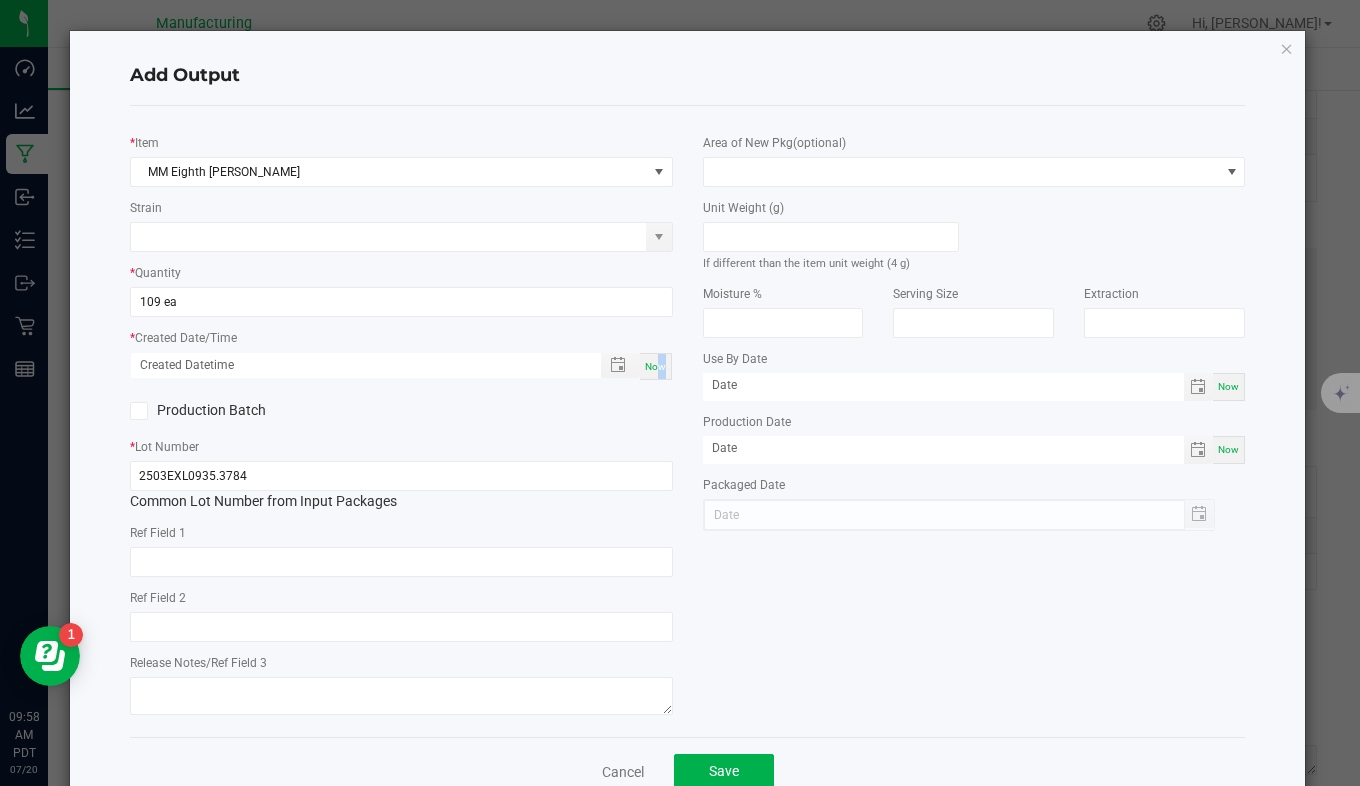 type on "[DATE]" 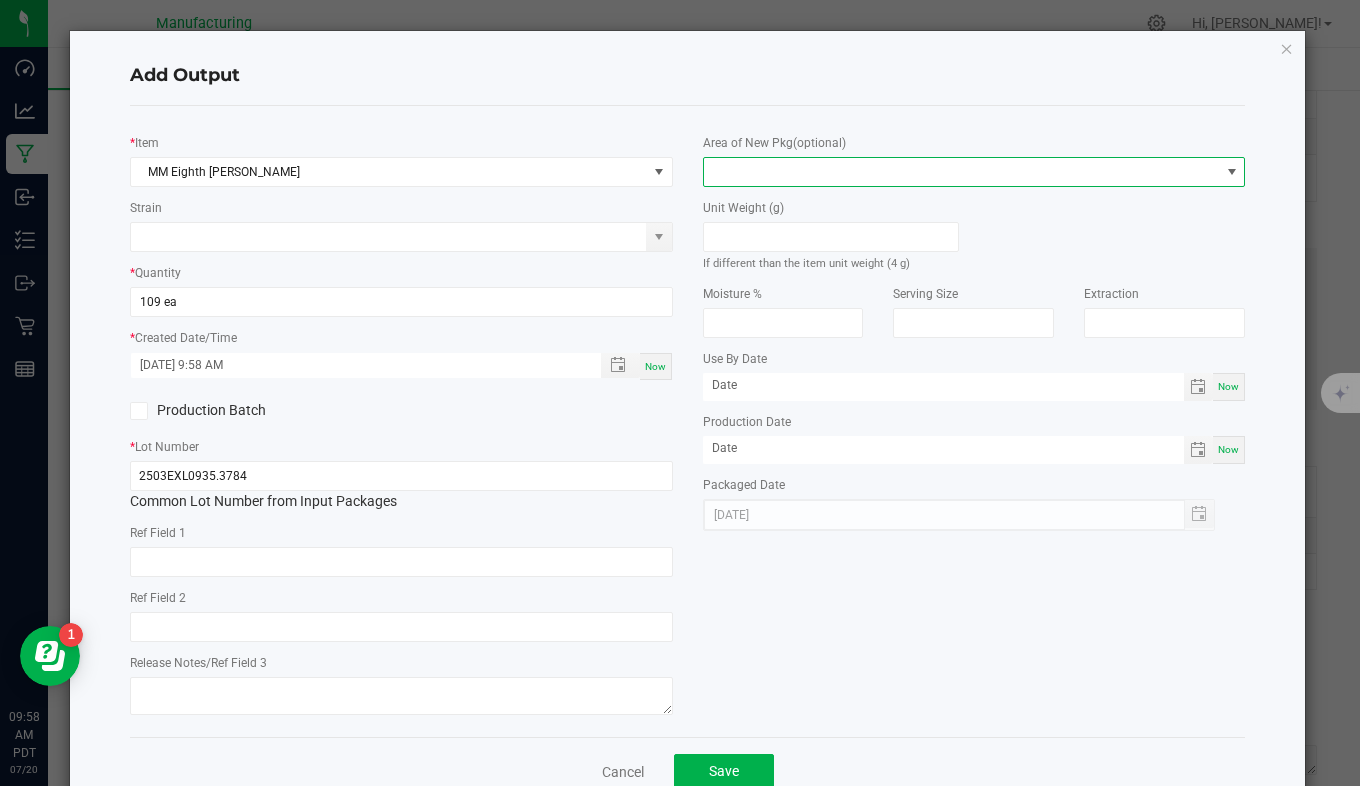 click at bounding box center (962, 172) 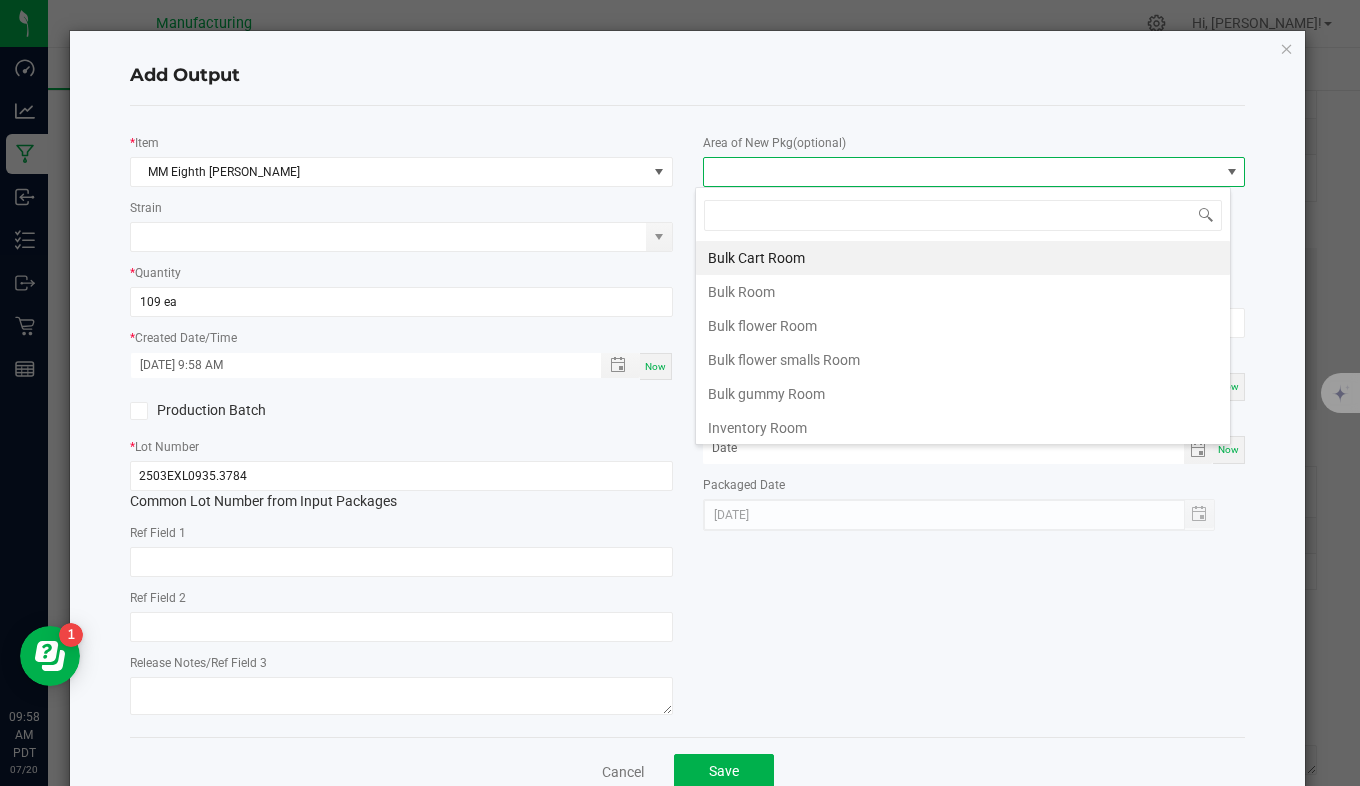 scroll, scrollTop: 99970, scrollLeft: 99464, axis: both 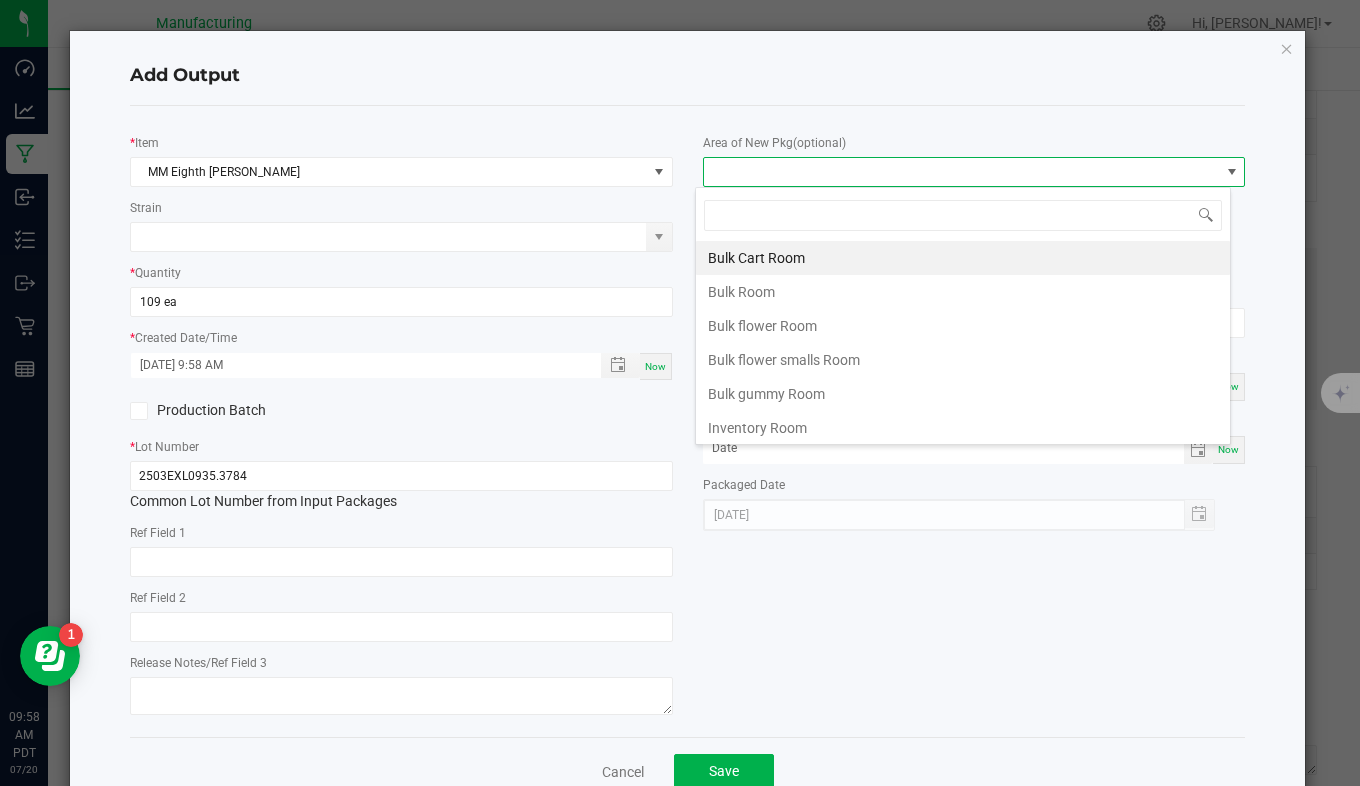 click on "Inventory Room" at bounding box center [963, 428] 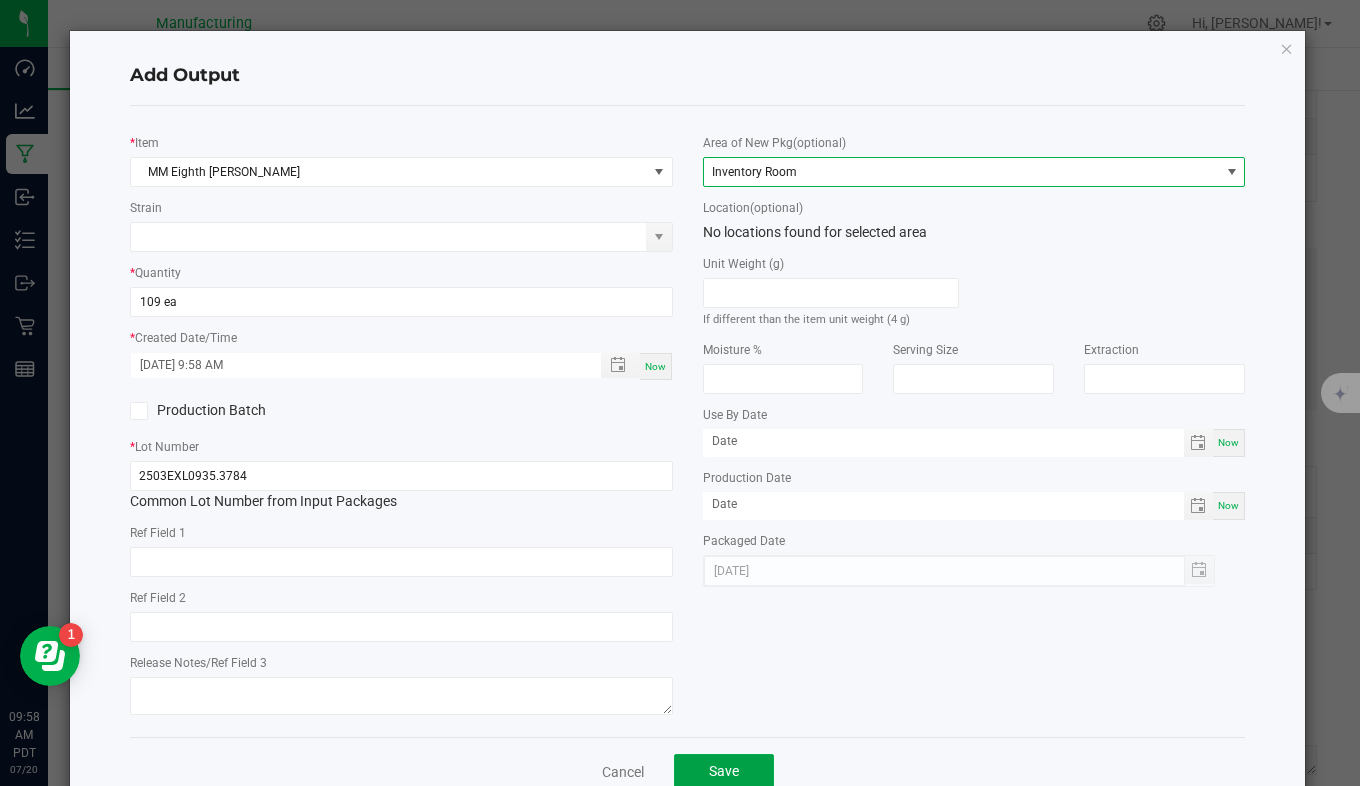 click on "Save" 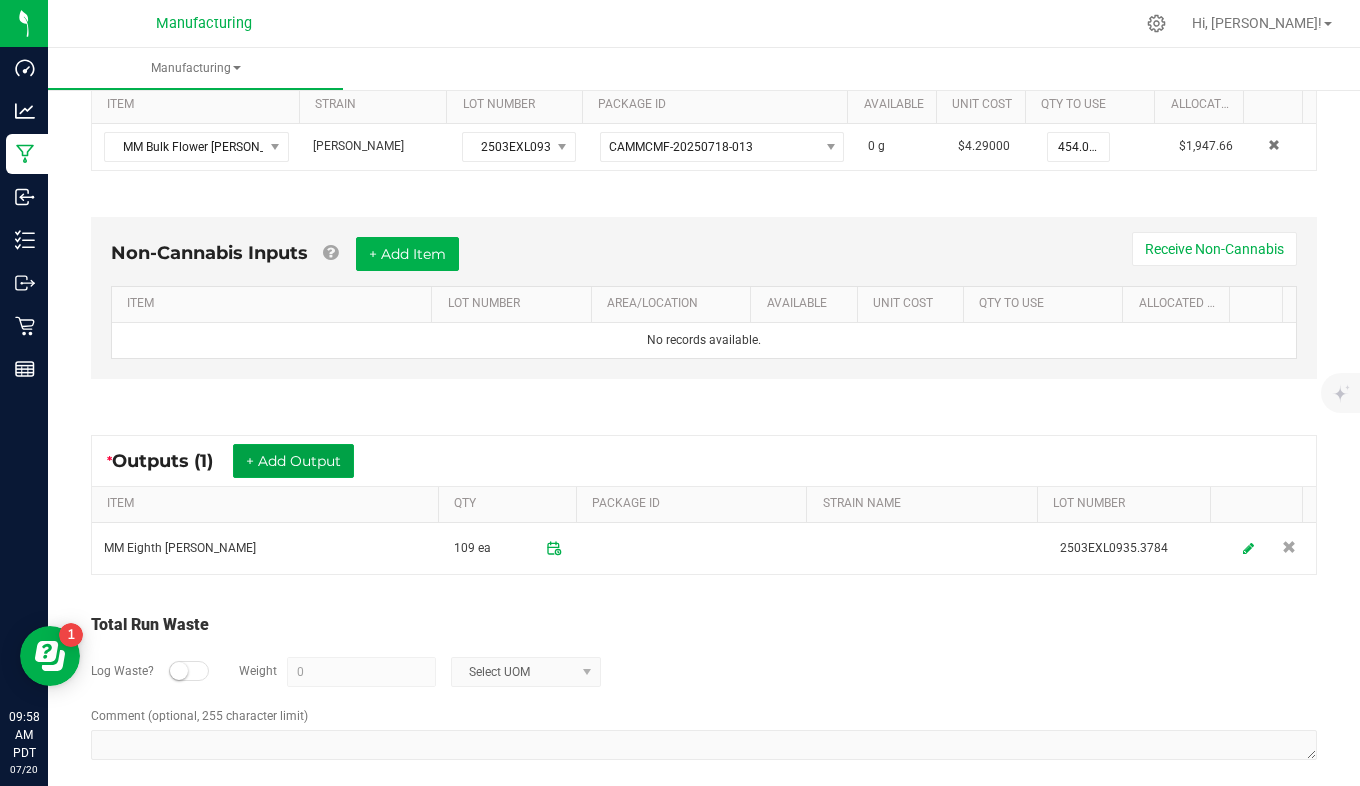 scroll, scrollTop: 448, scrollLeft: 0, axis: vertical 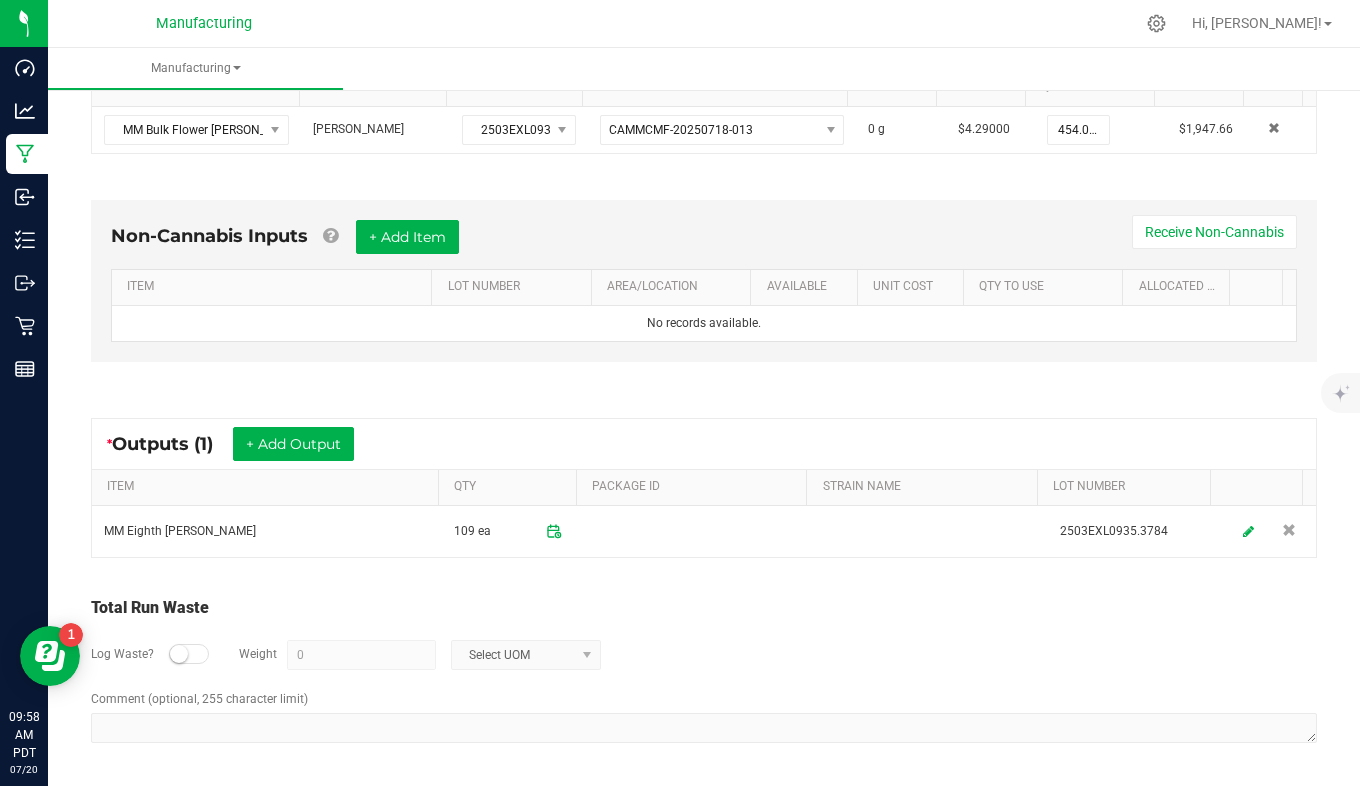click at bounding box center [189, 654] 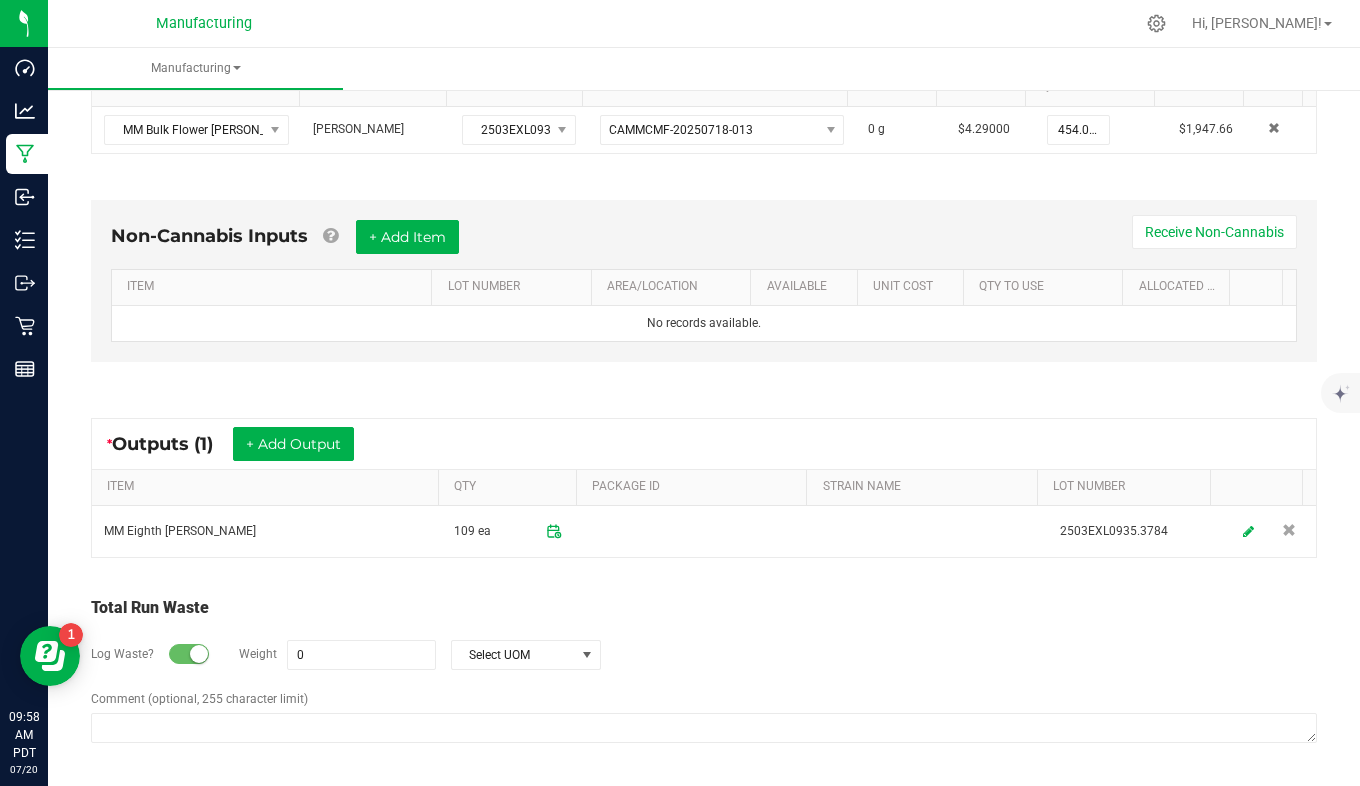 click on "0" at bounding box center (361, 655) 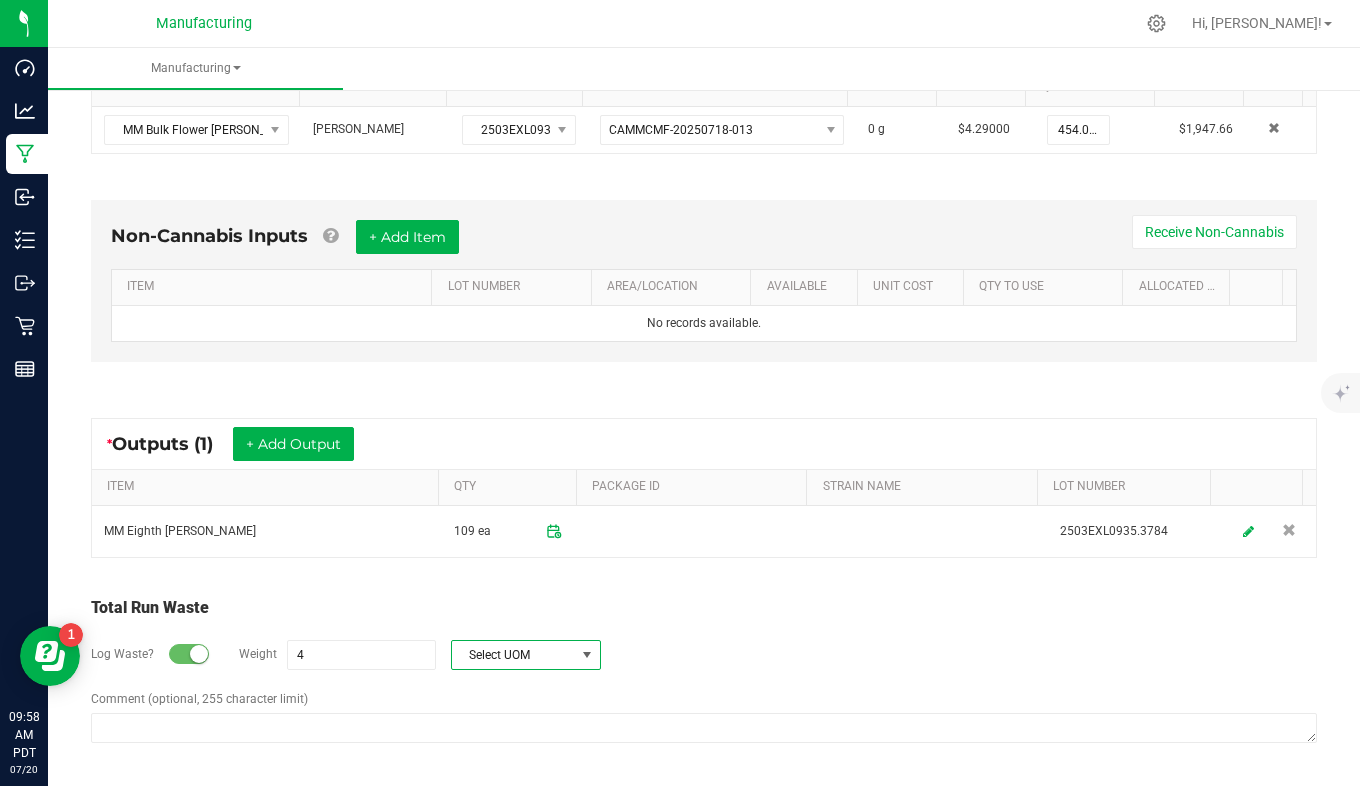 click on "Select UOM" at bounding box center (513, 655) 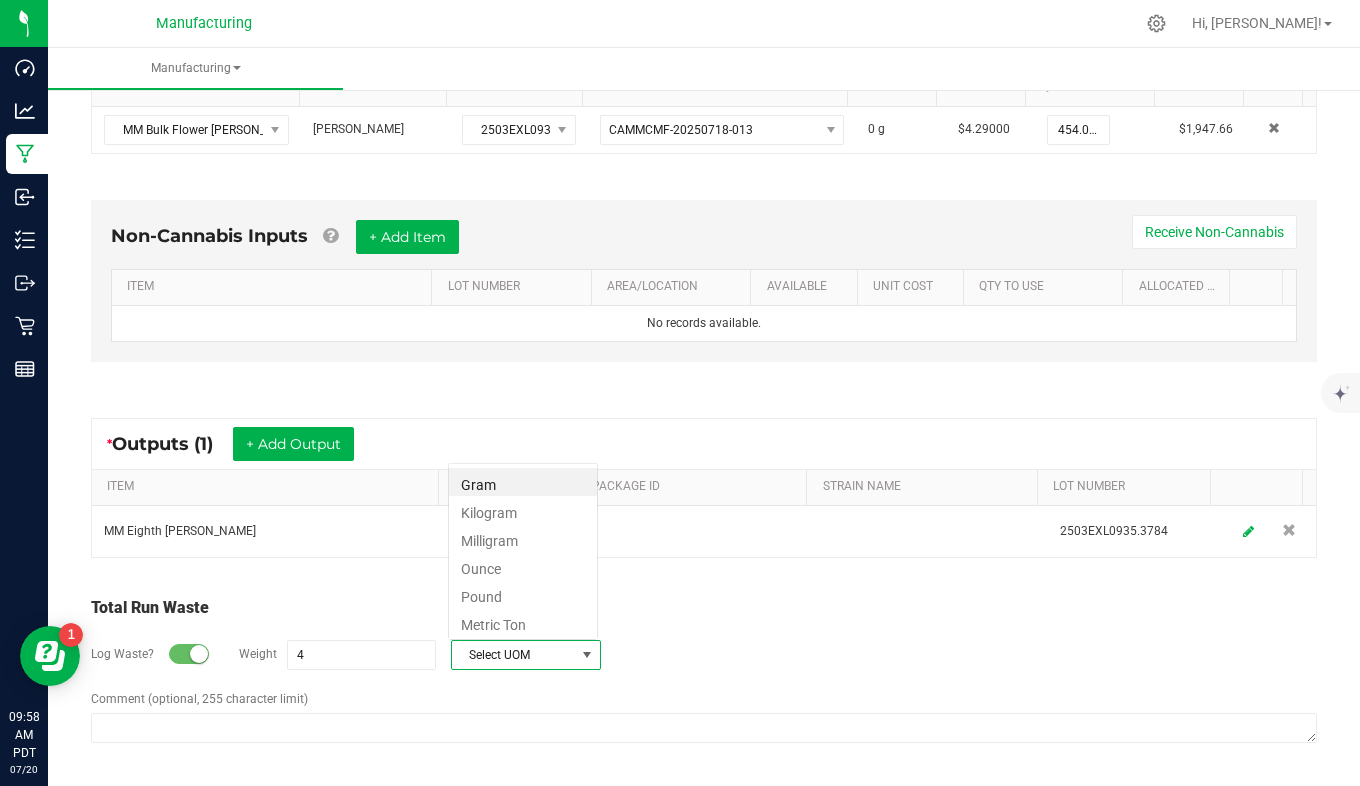 scroll, scrollTop: 99970, scrollLeft: 99850, axis: both 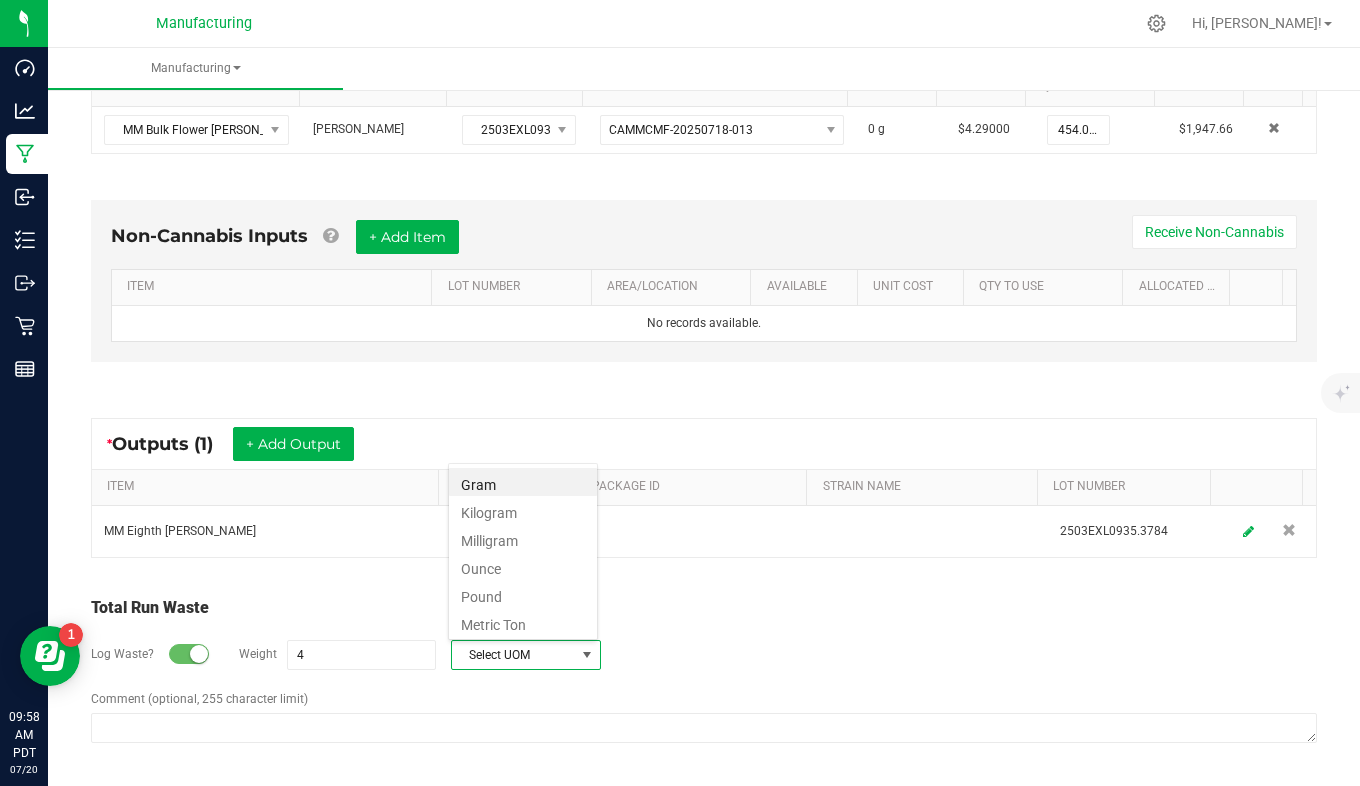 click on "Gram" at bounding box center [523, 482] 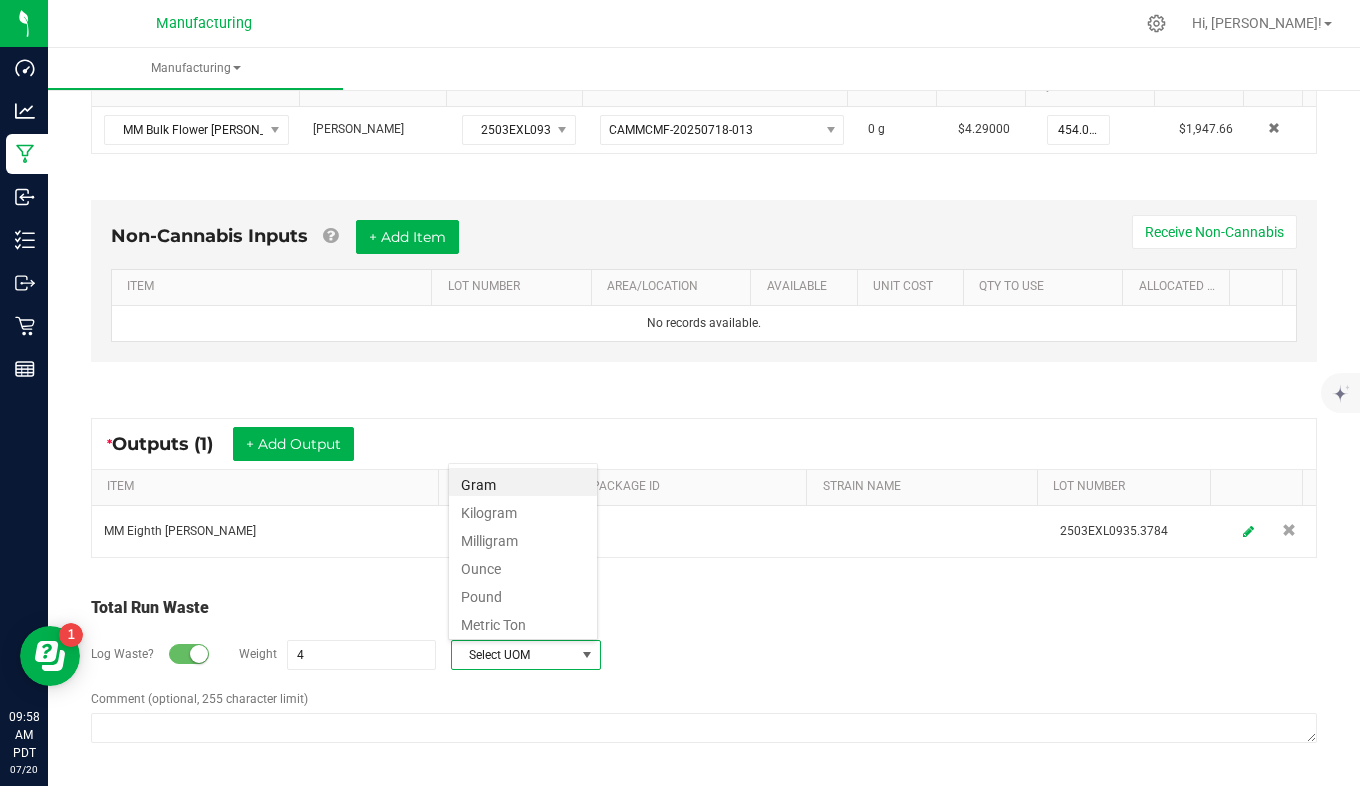 type on "4 g" 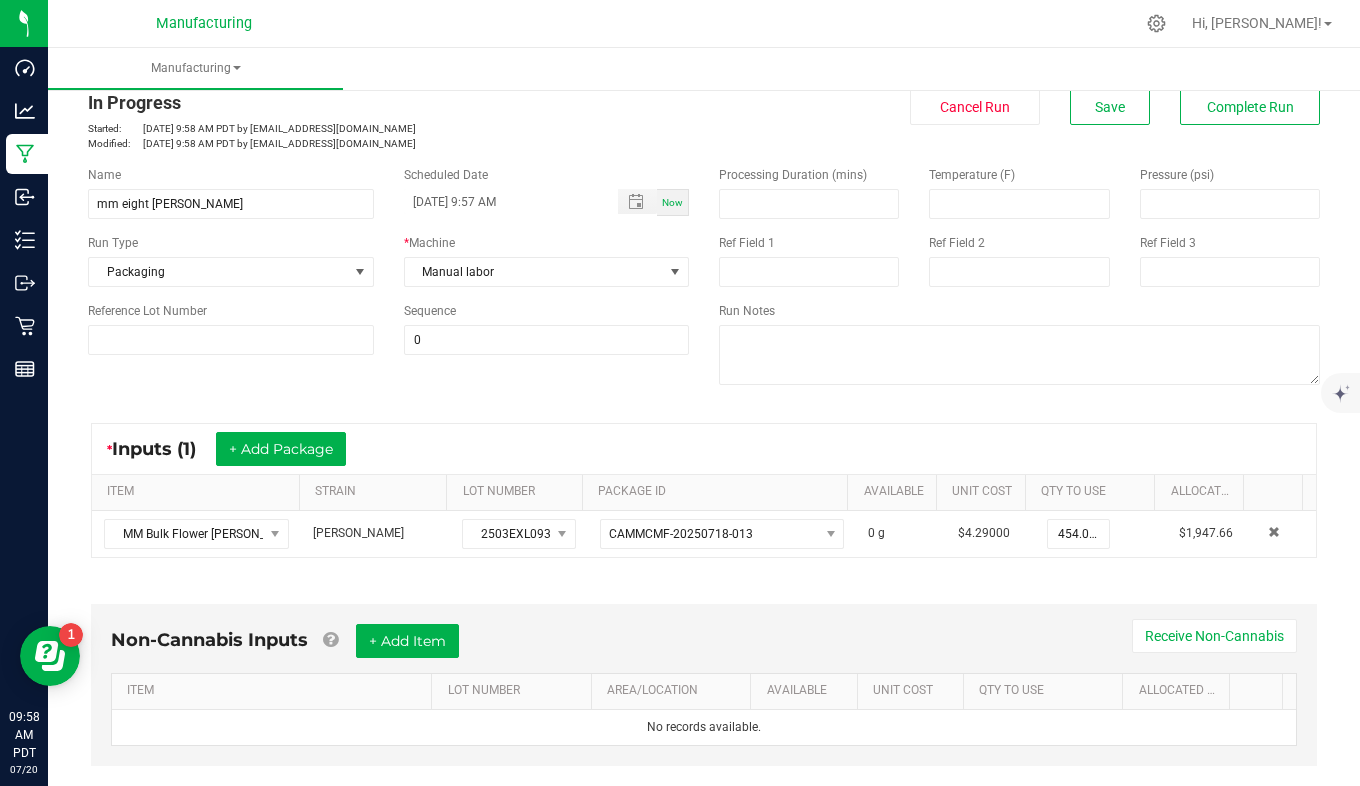 scroll, scrollTop: 0, scrollLeft: 0, axis: both 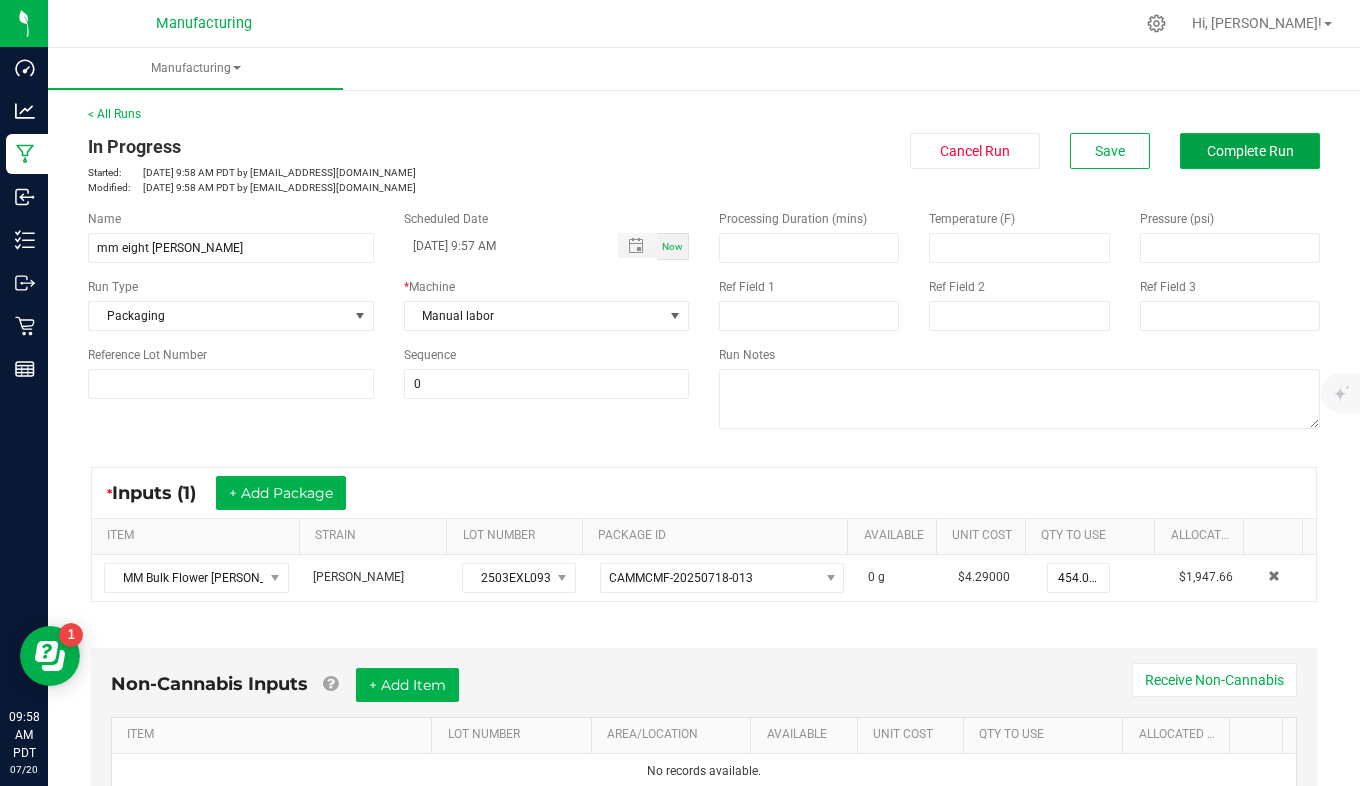 click on "Complete Run" at bounding box center (1250, 151) 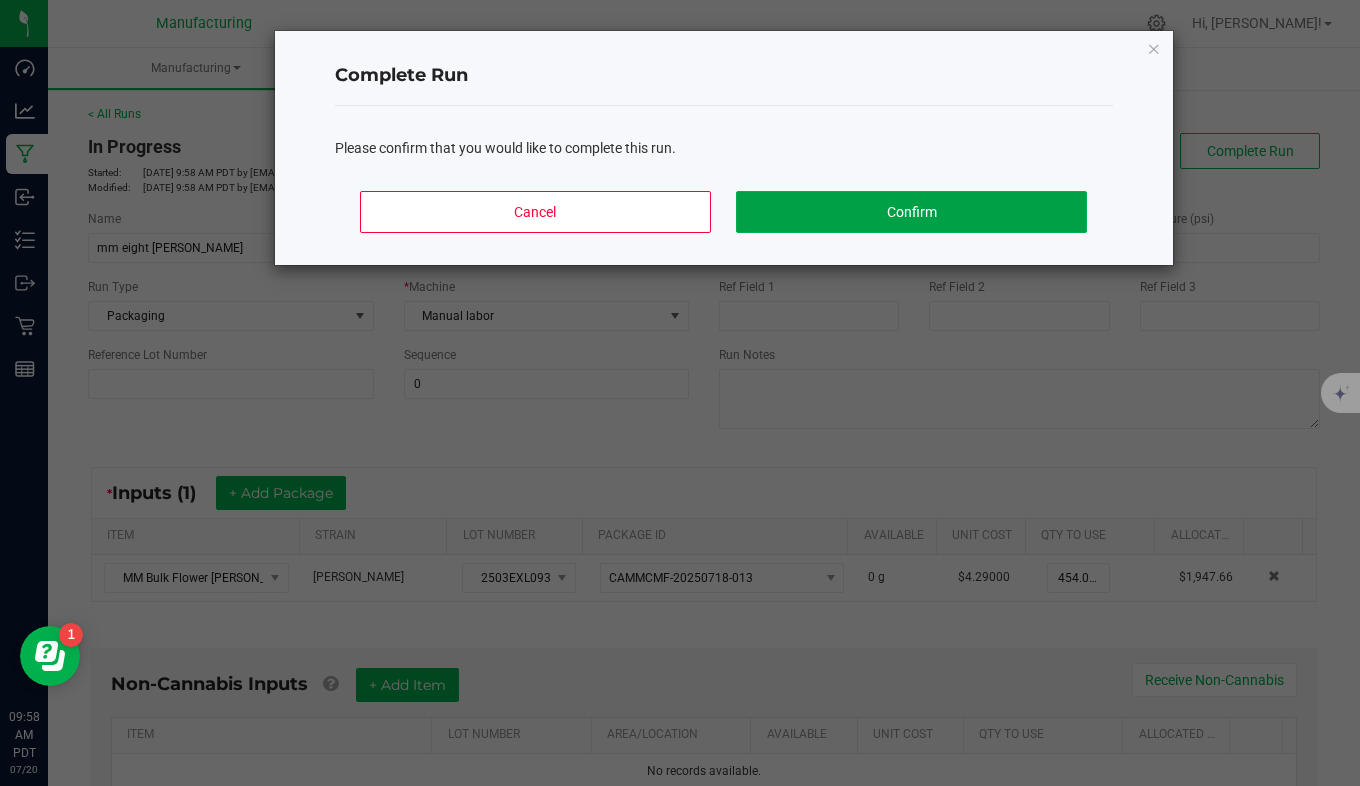 click on "Confirm" 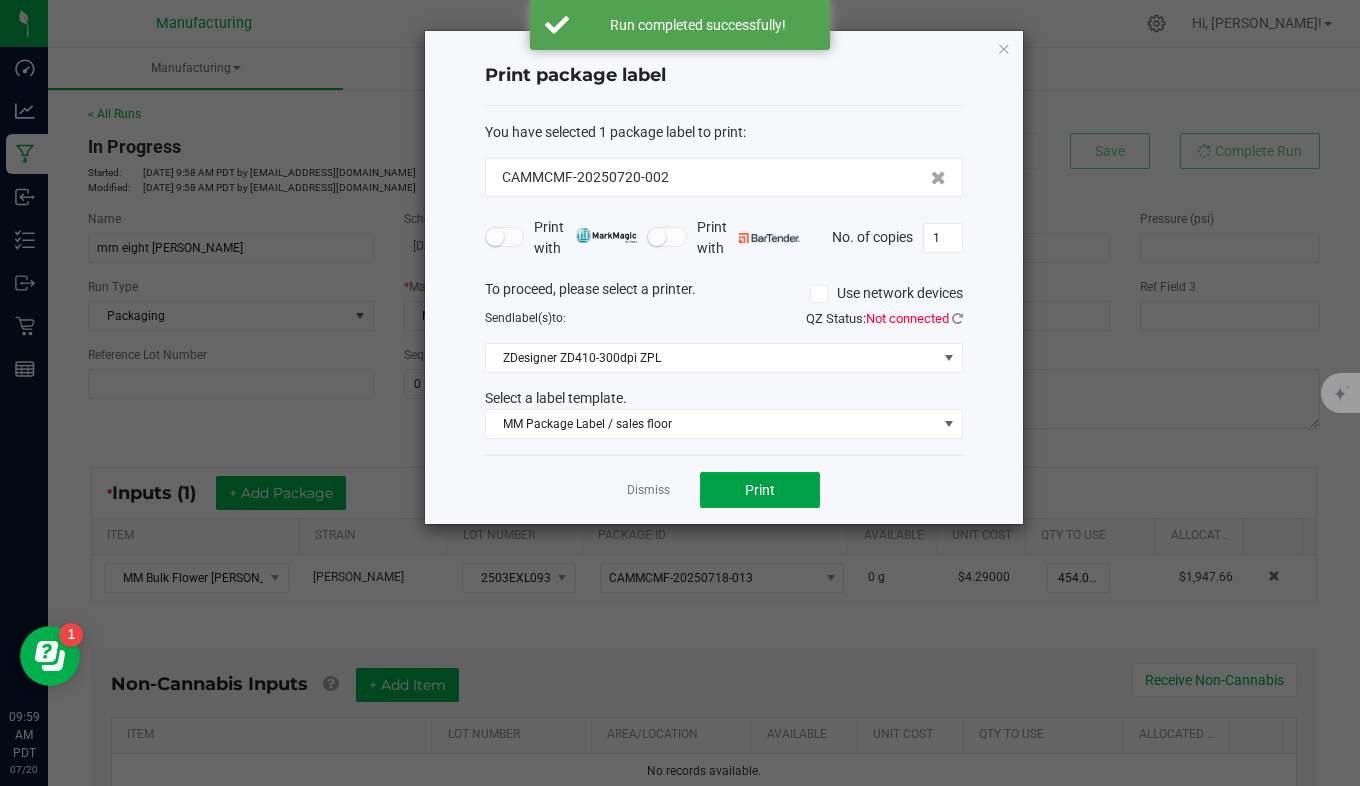 click on "Print" 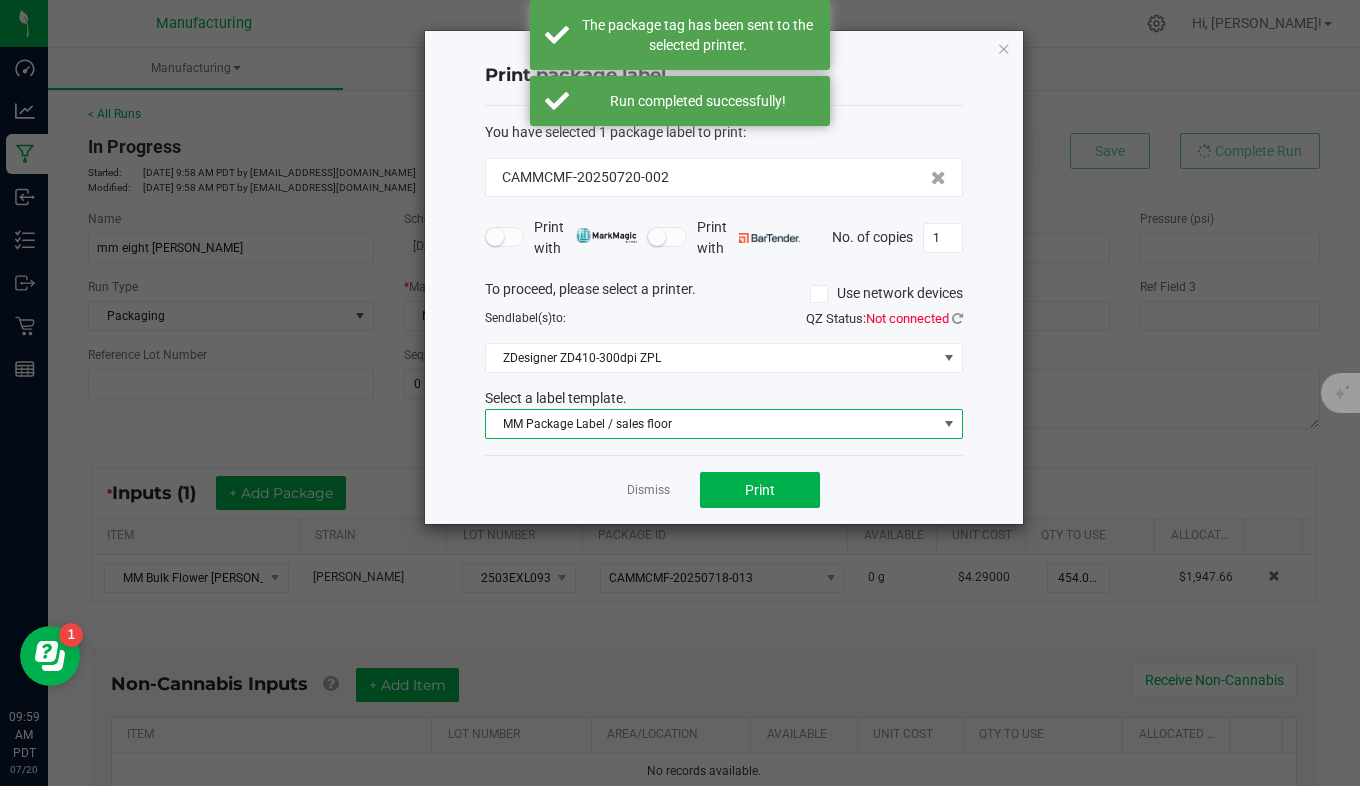 click on "MM Package Label / sales floor" at bounding box center [711, 424] 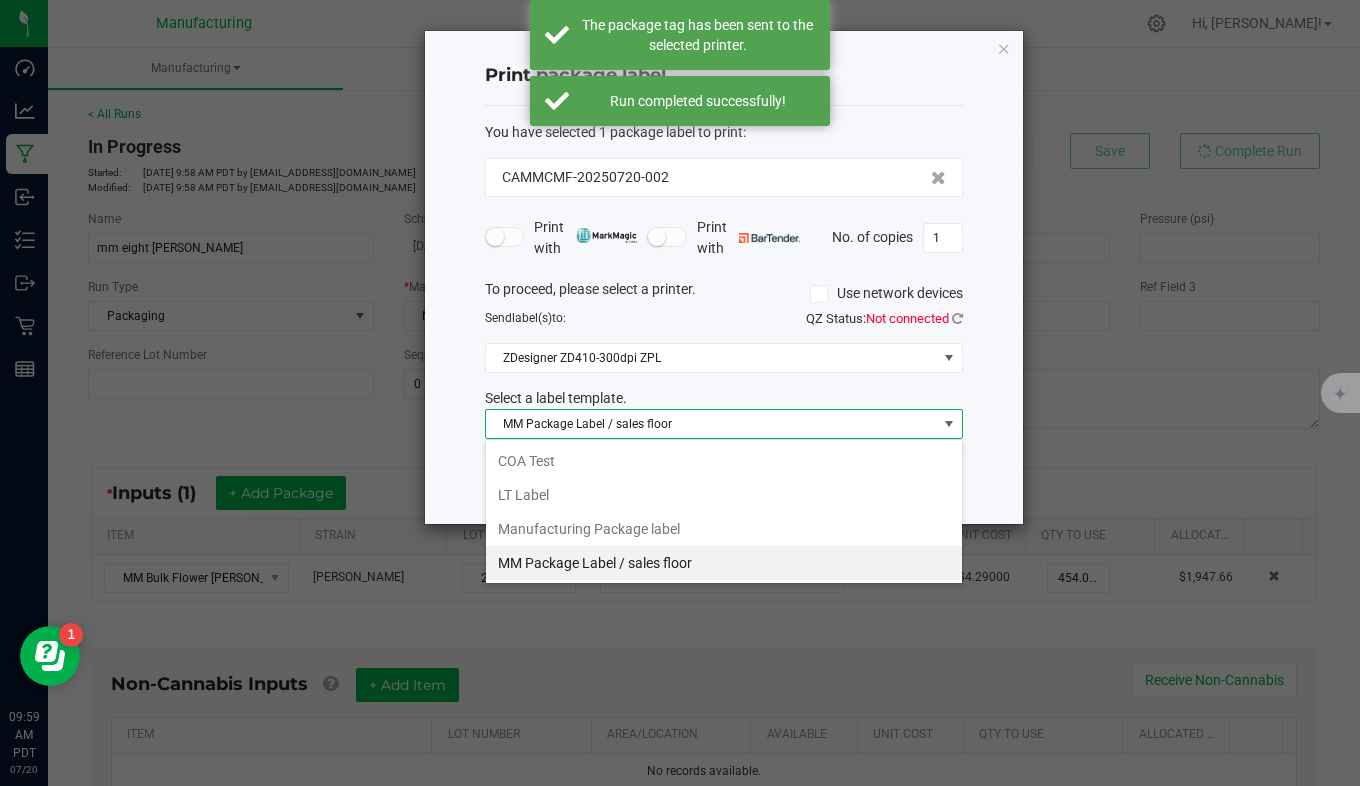scroll, scrollTop: 99970, scrollLeft: 99522, axis: both 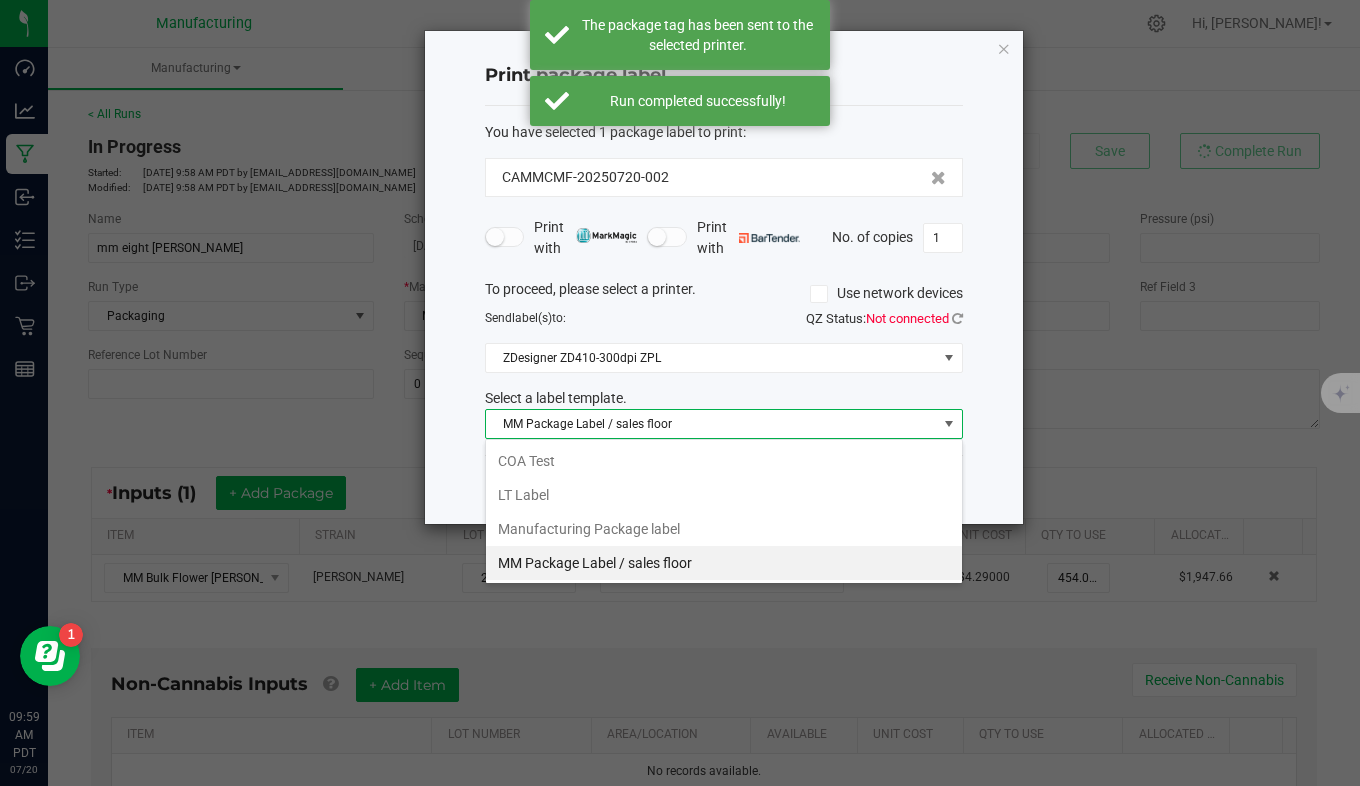 click on "Manufacturing Package label" at bounding box center (724, 529) 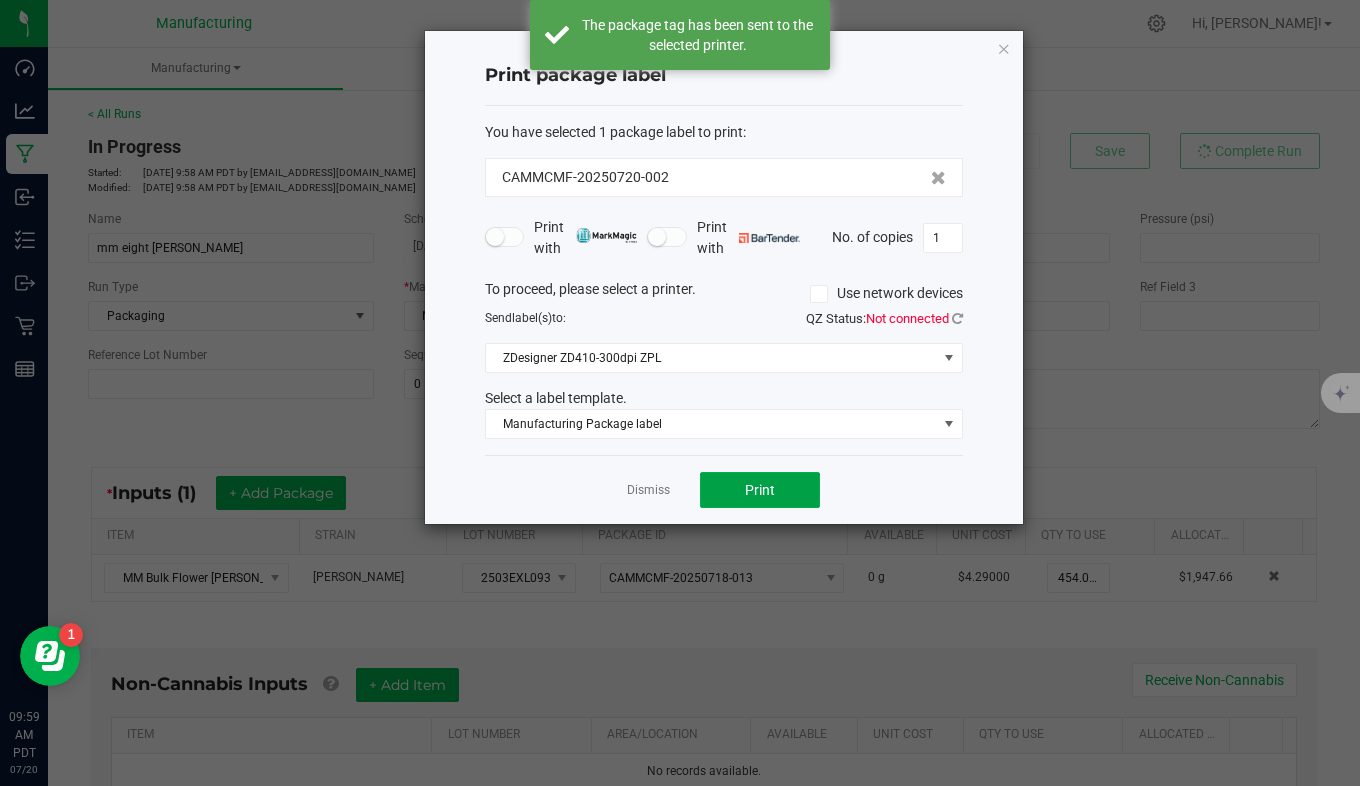 click on "Print" 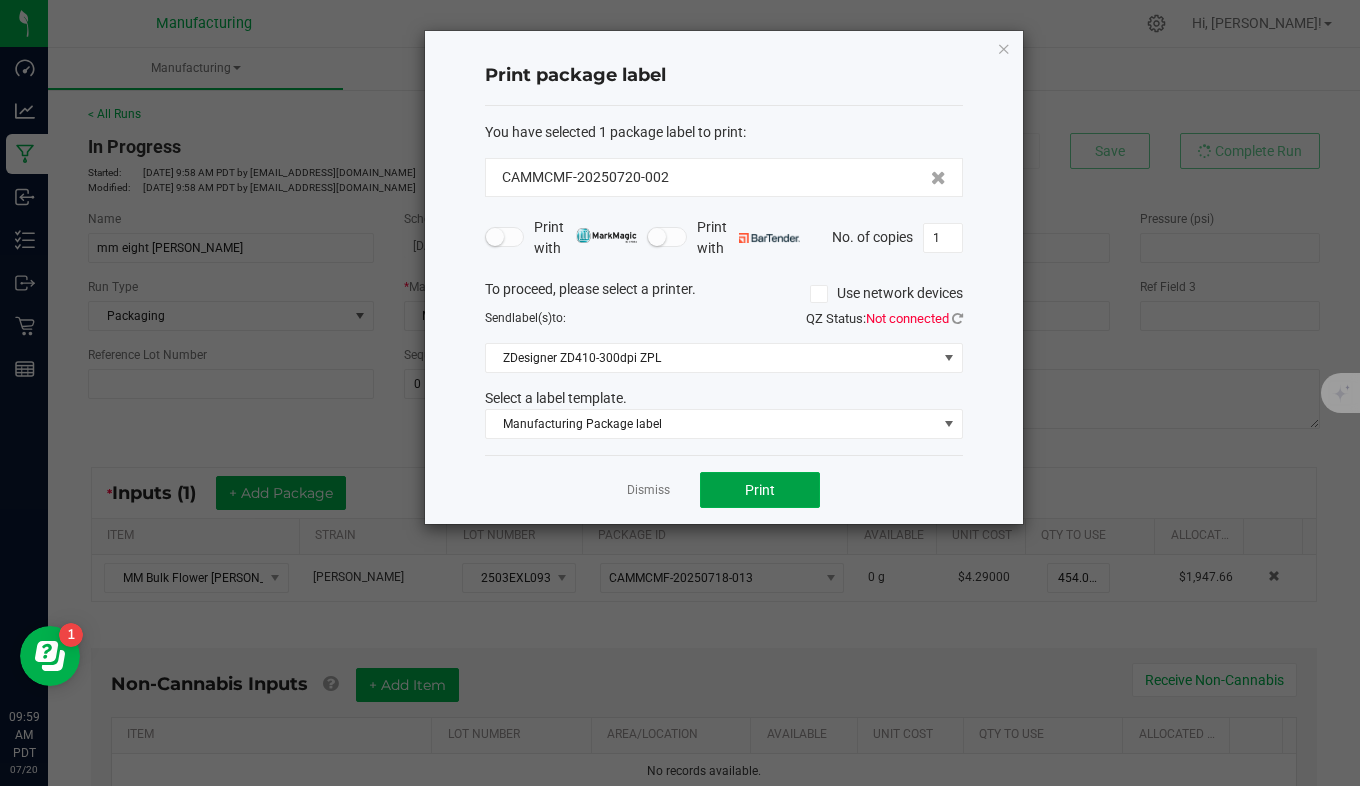 click on "Print" 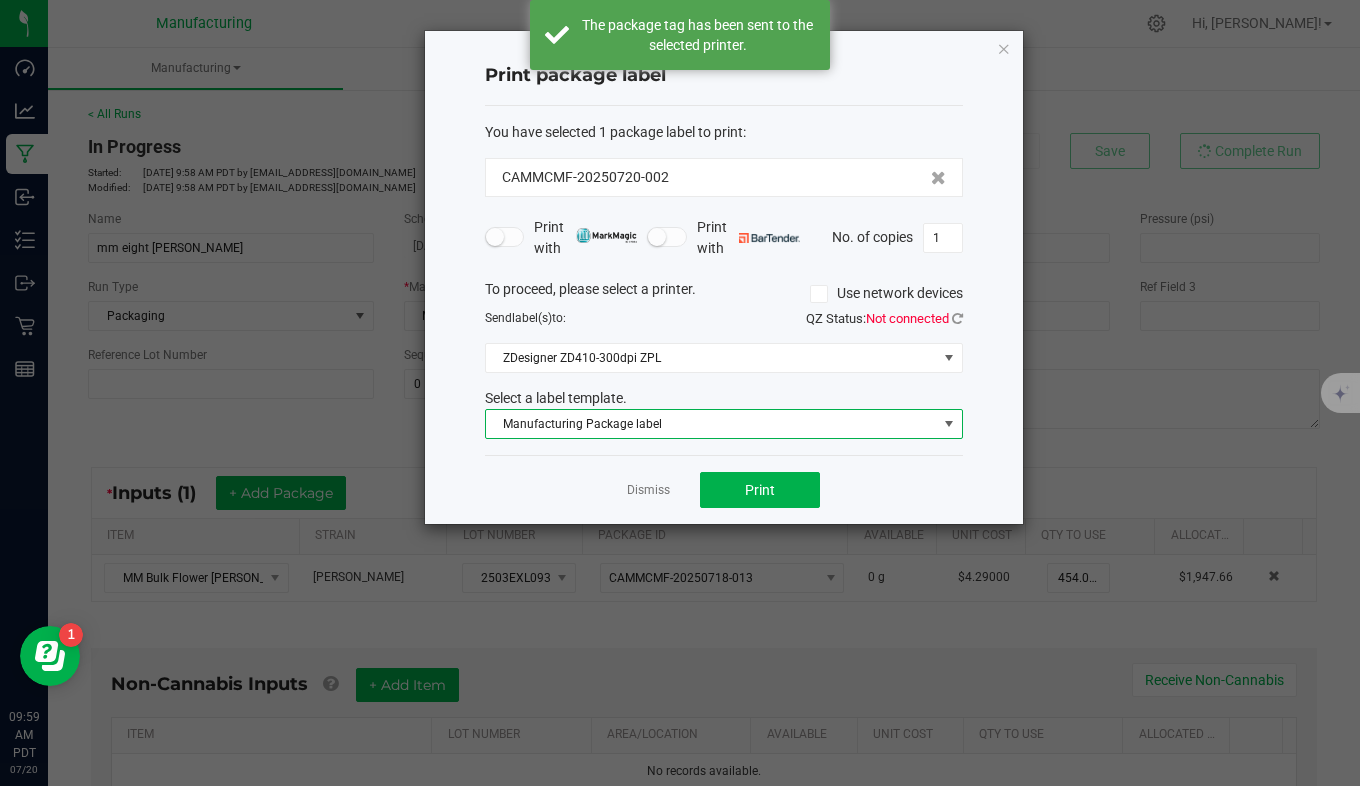 click on "Manufacturing Package label" at bounding box center [711, 424] 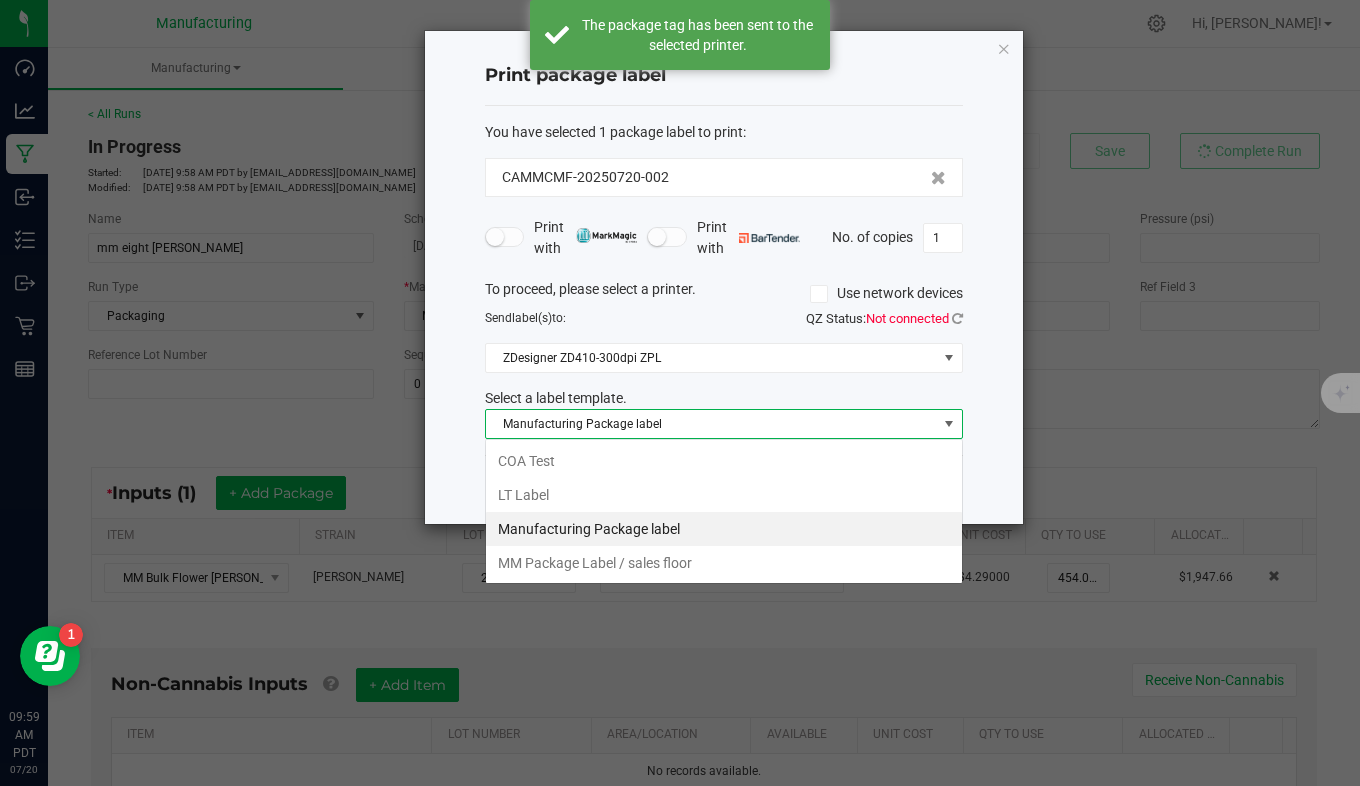 scroll, scrollTop: 99970, scrollLeft: 99522, axis: both 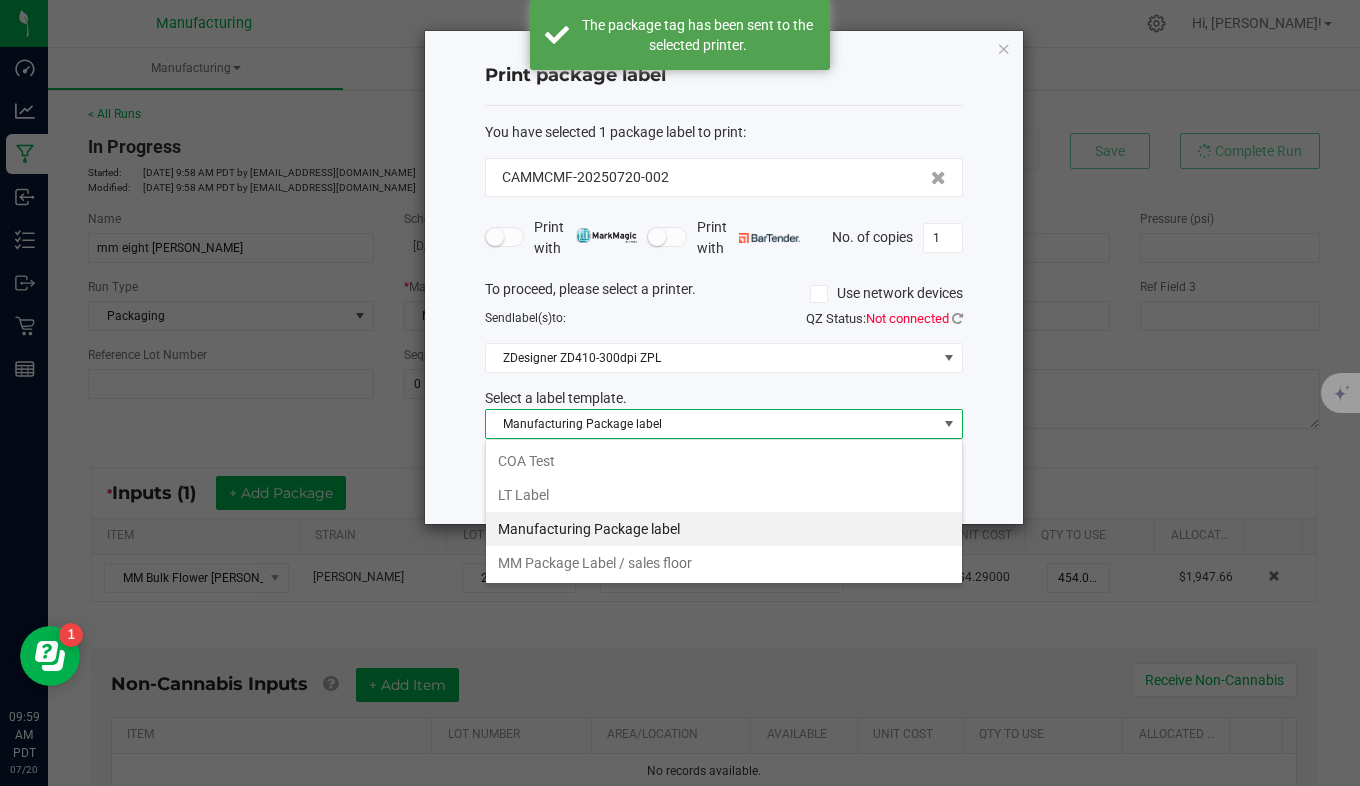 click on "MM Package Label / sales floor" at bounding box center [724, 563] 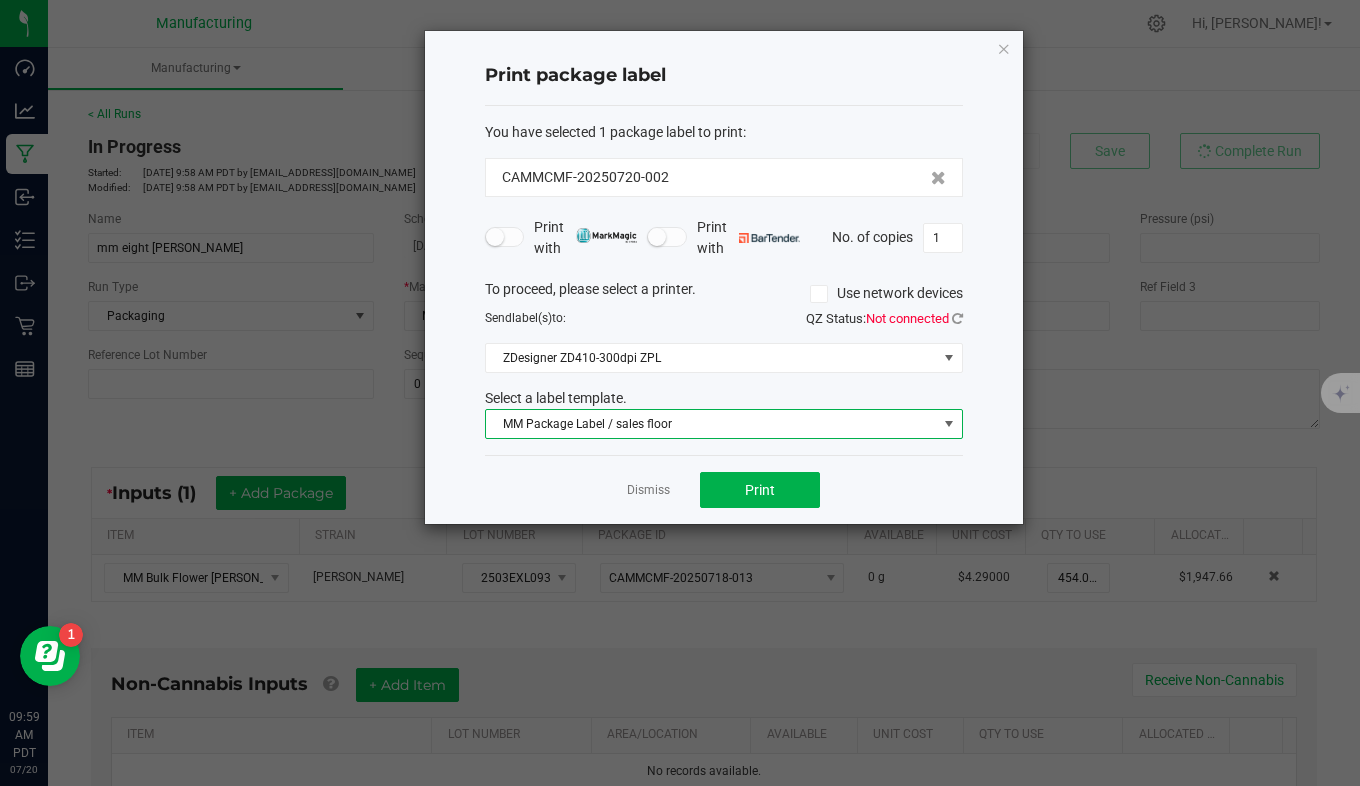 click on "1" at bounding box center (943, 238) 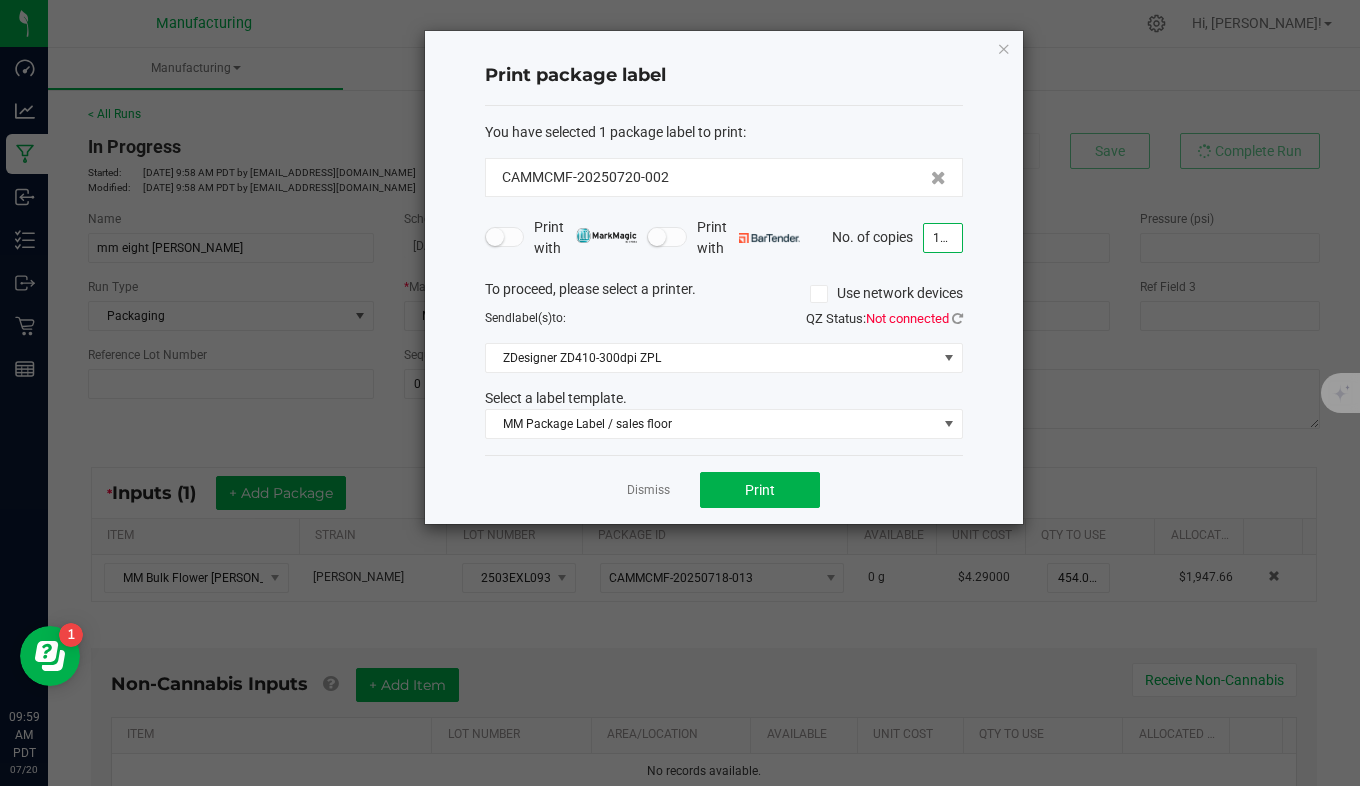 type on "109" 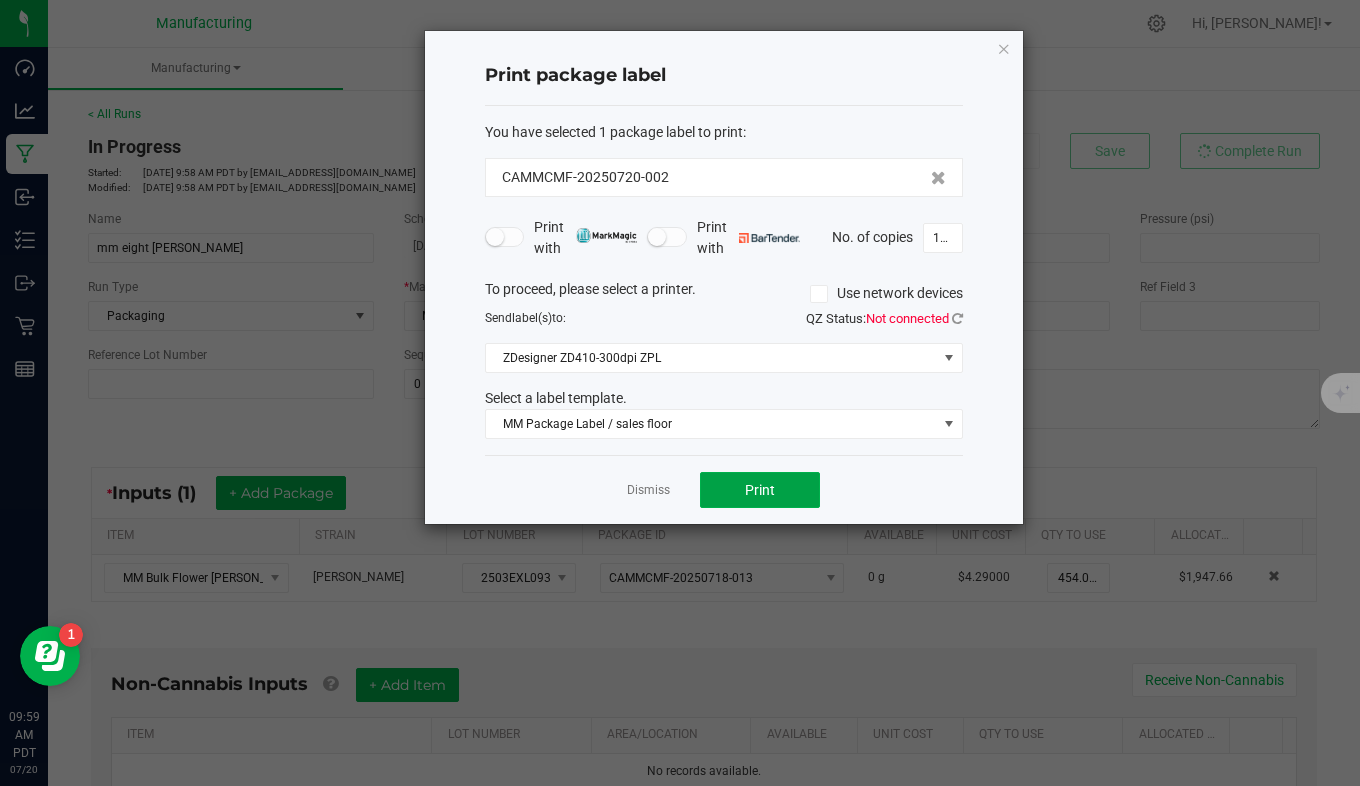 click on "Print" 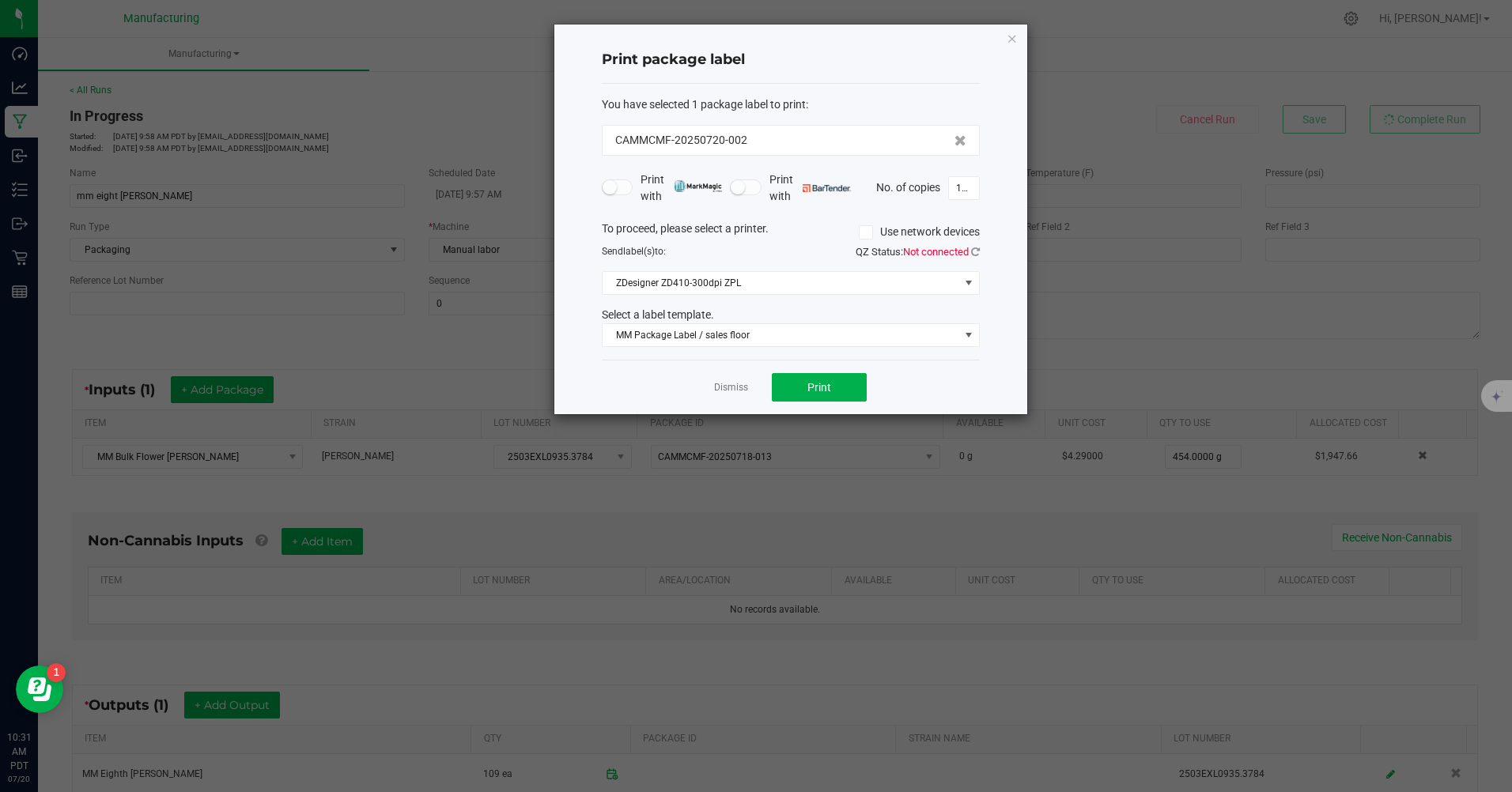 click 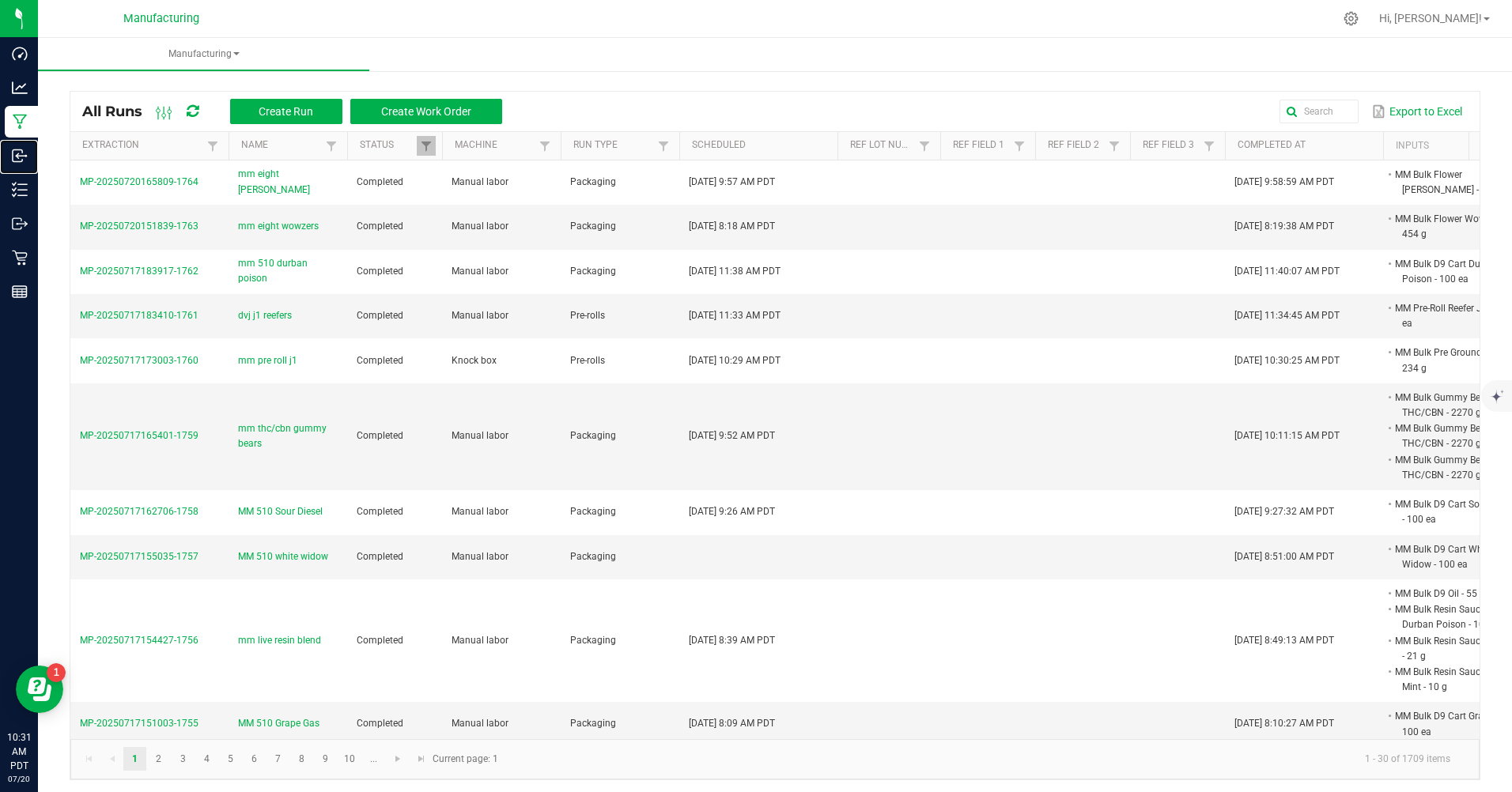 click on "Inbound" at bounding box center (0, 0) 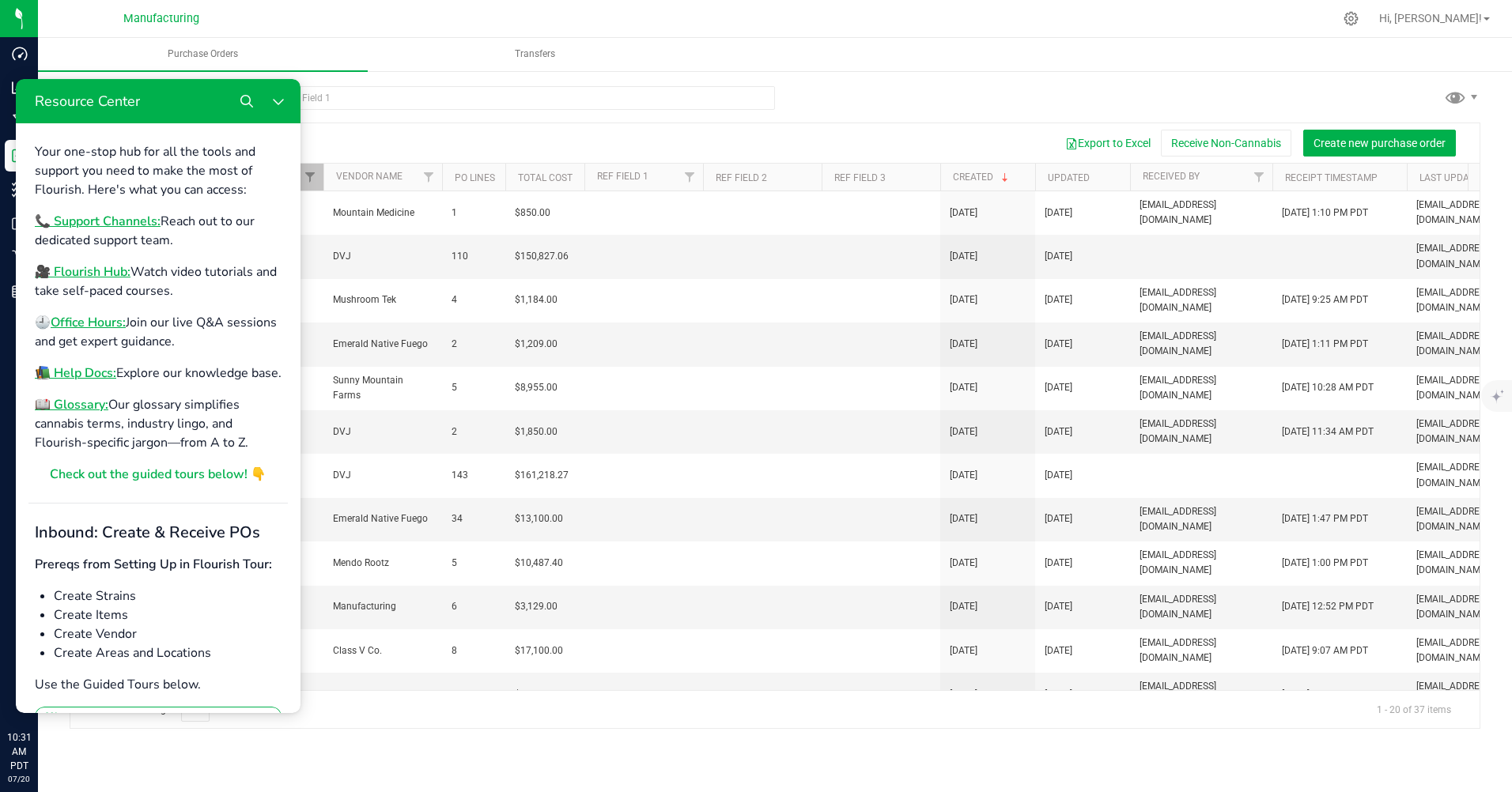 click at bounding box center (775, 104) 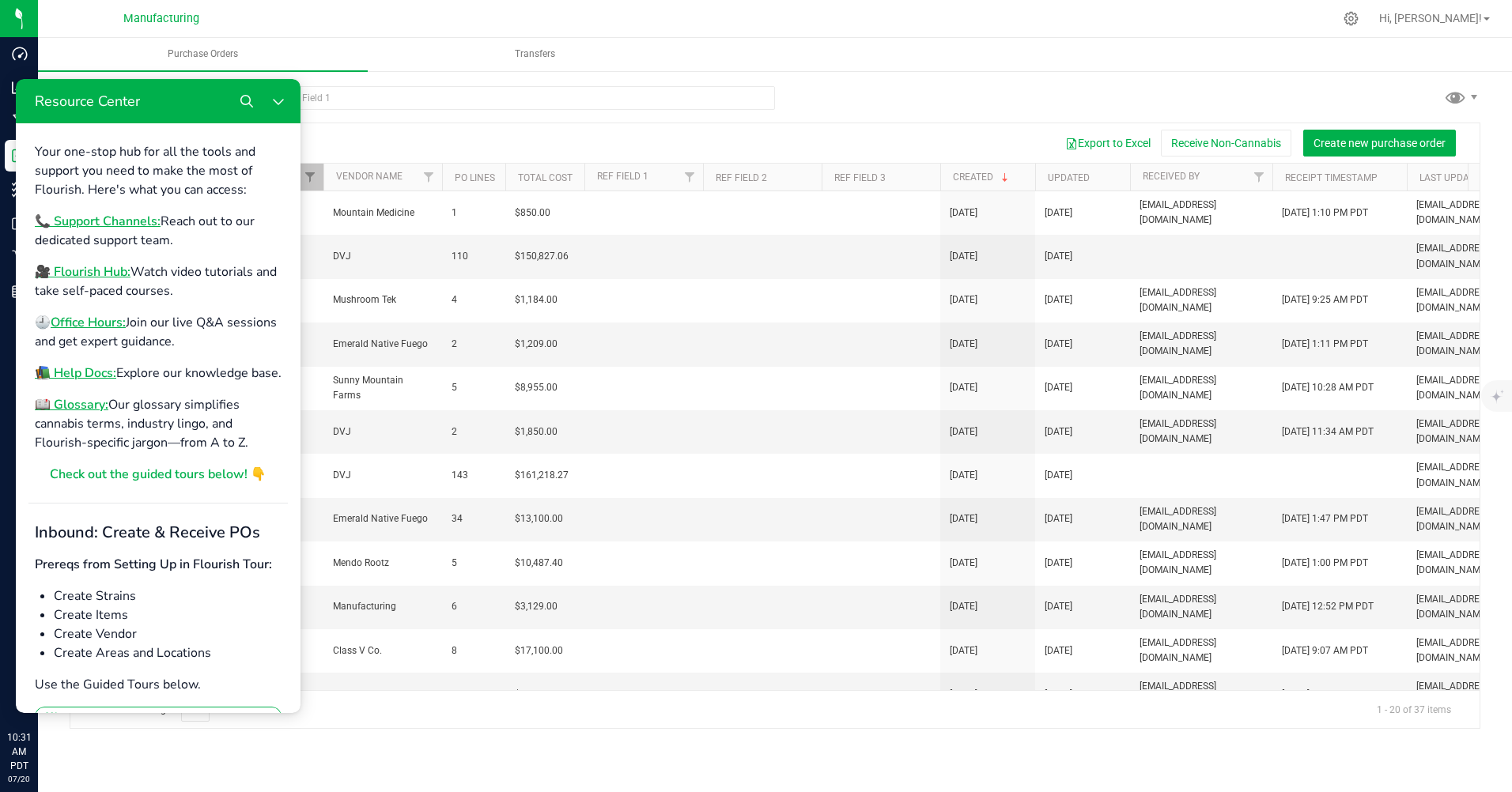 click 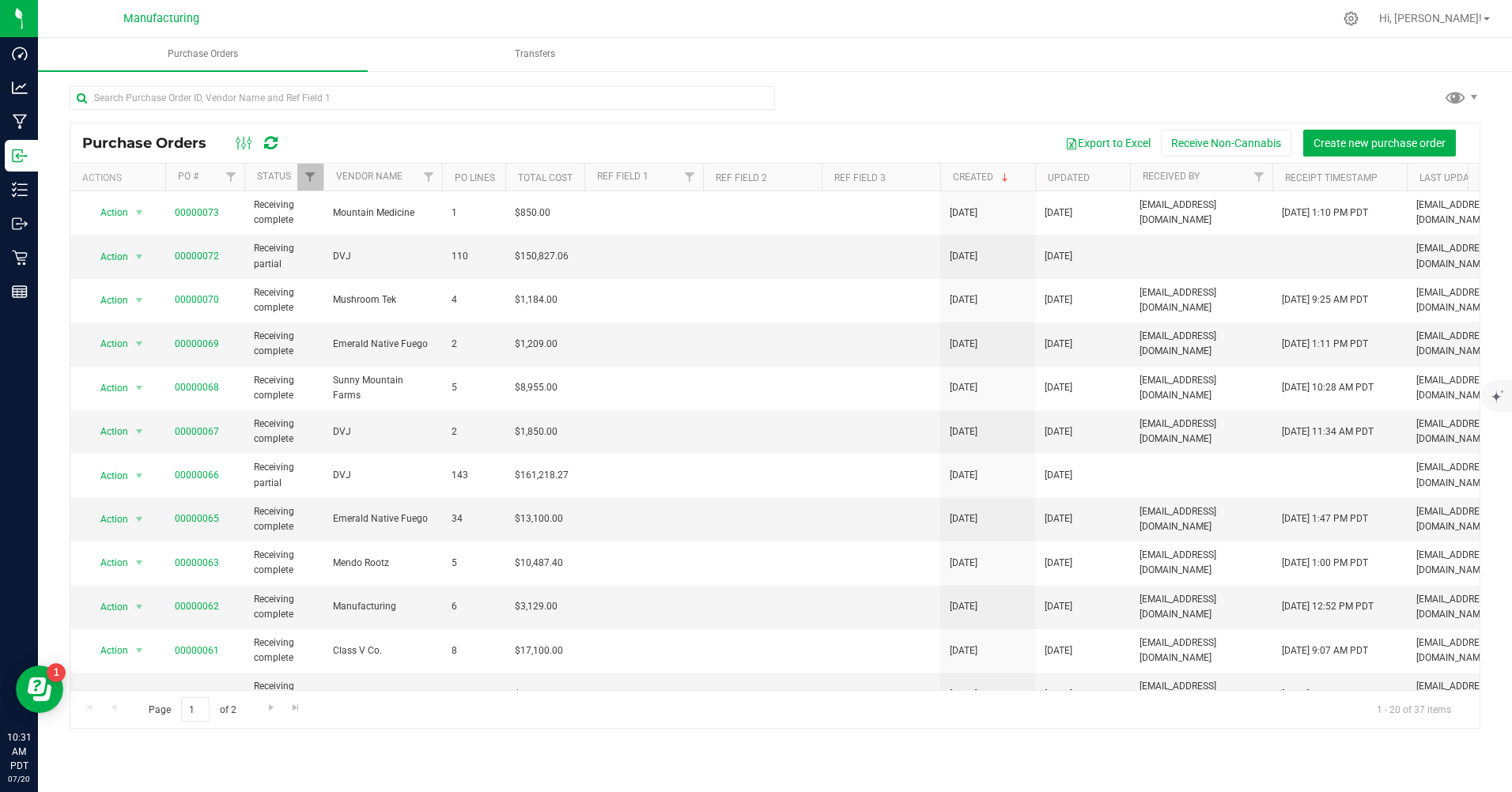 scroll, scrollTop: 0, scrollLeft: 0, axis: both 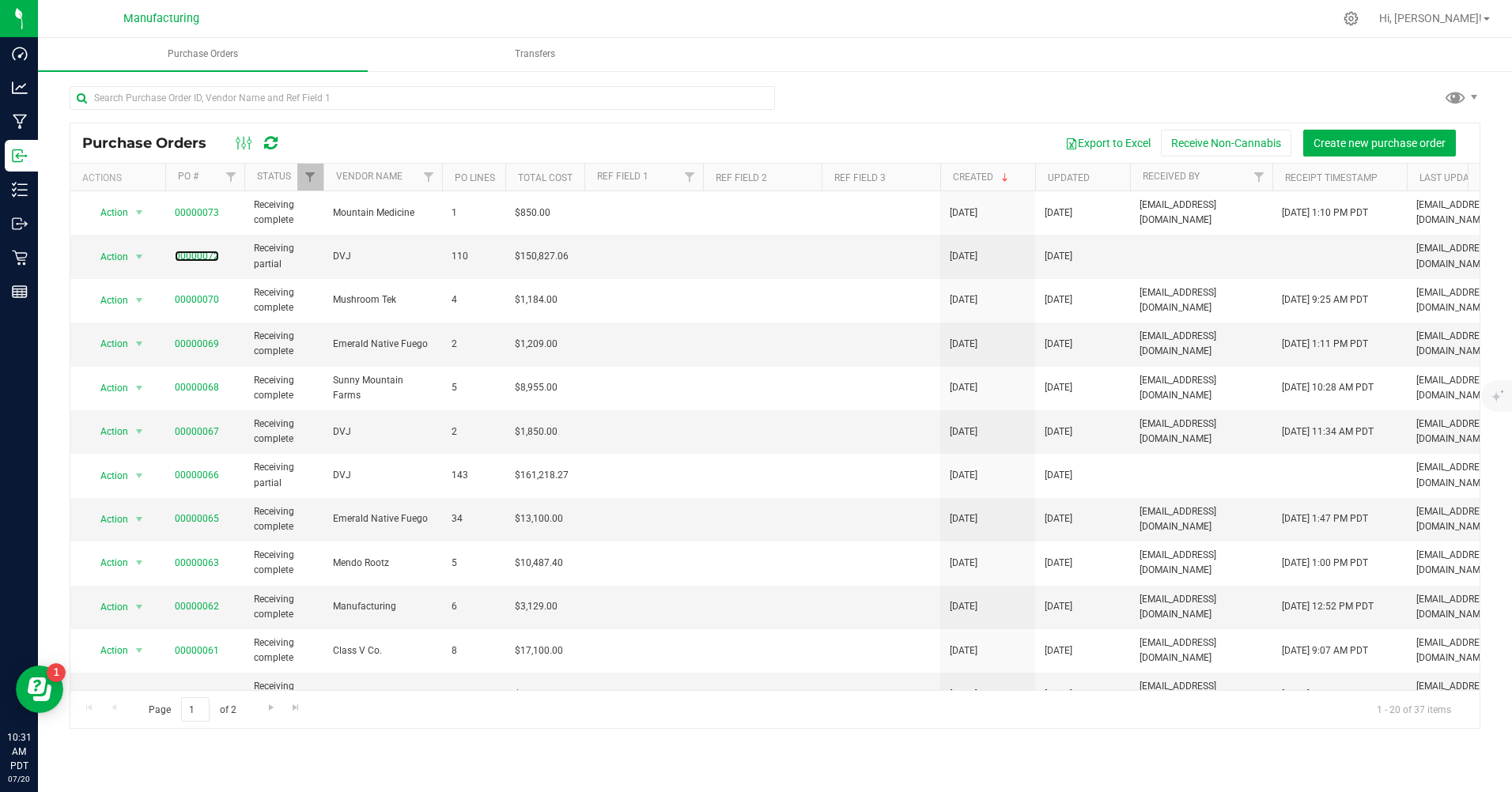 click on "00000072" at bounding box center (197, 256) 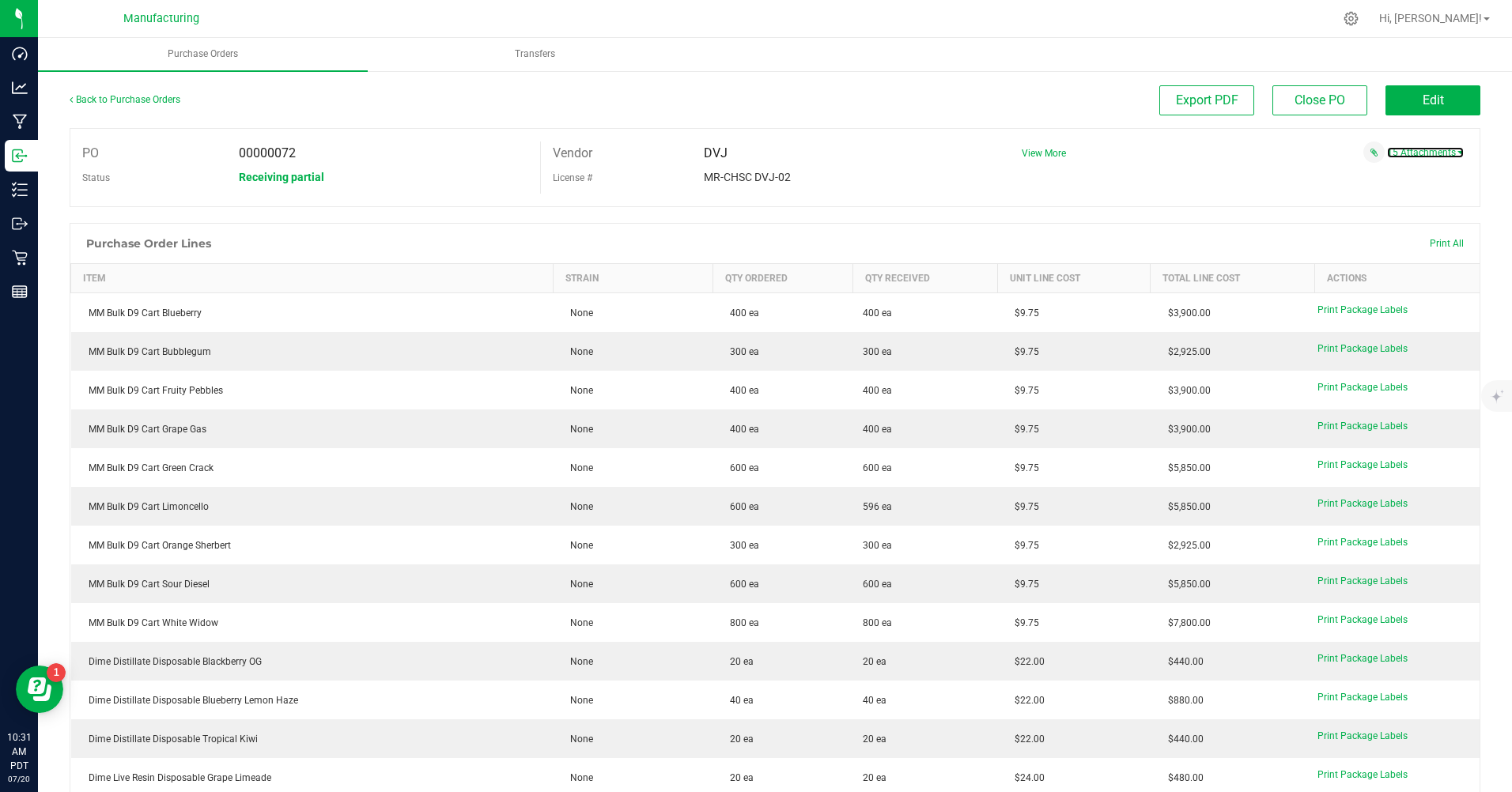 click on "15
Attachments" at bounding box center (1425, 153) 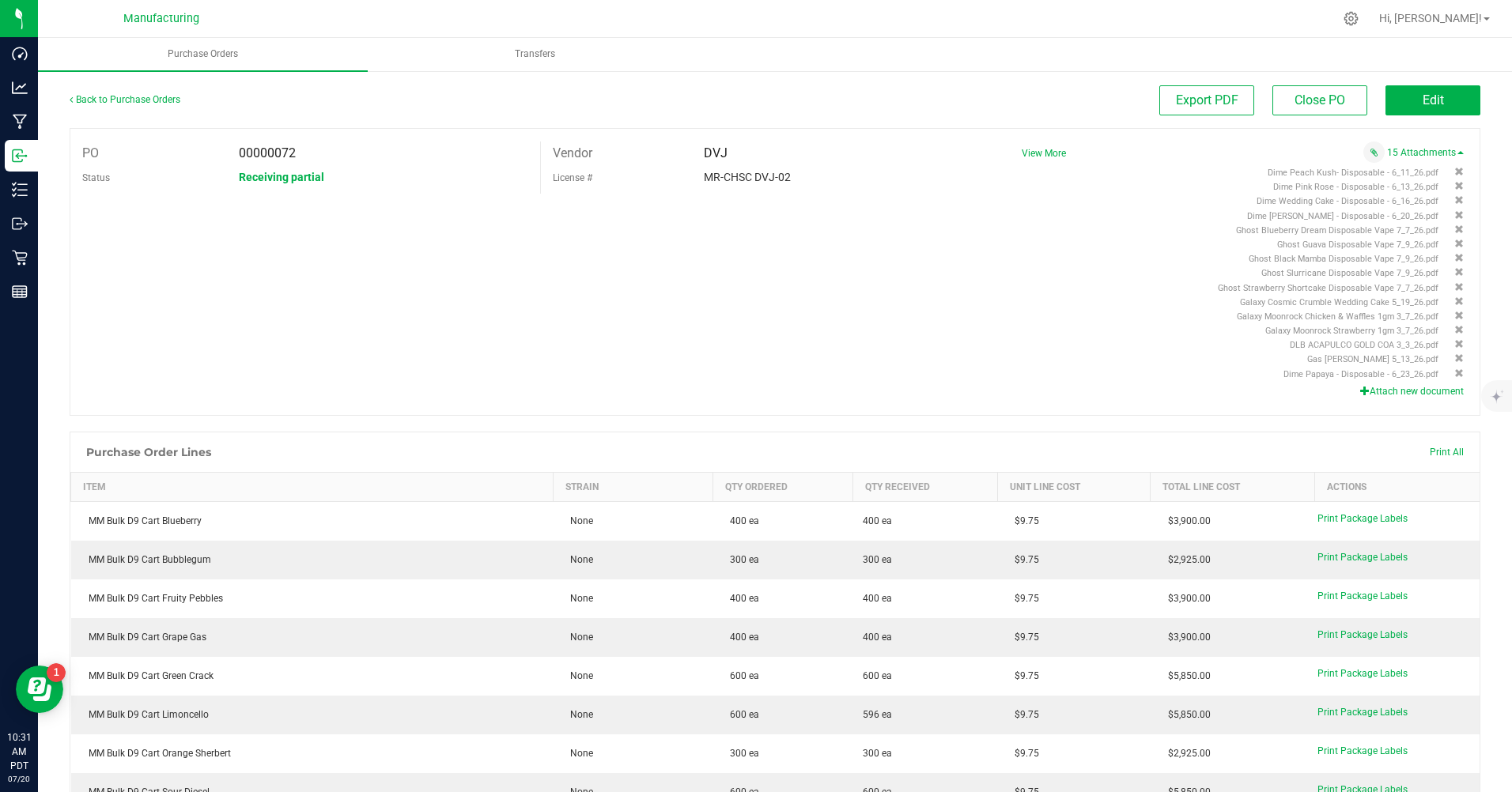 click on "Gas [PERSON_NAME] 5_13_26.pdf" at bounding box center (1373, 359) 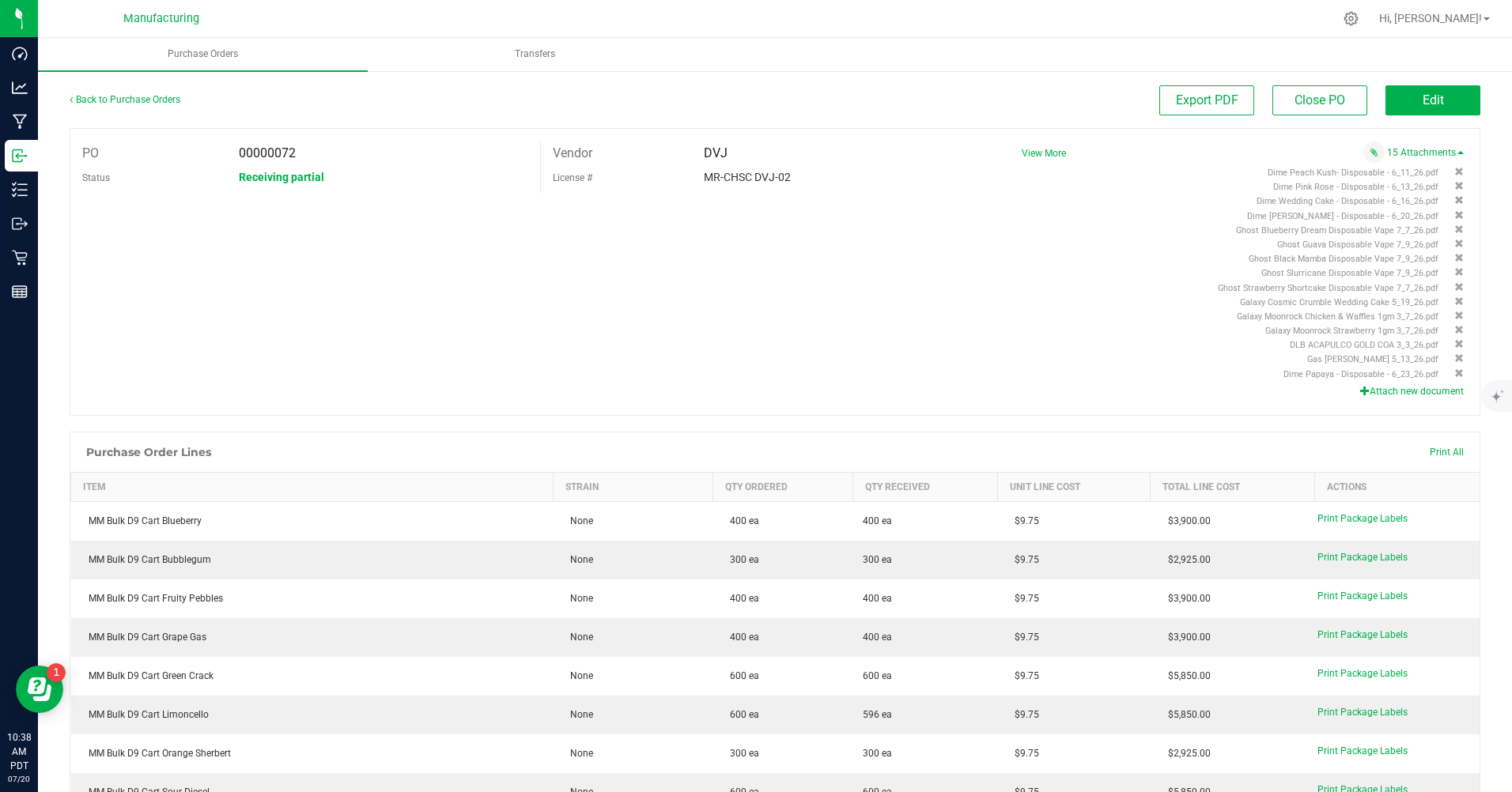 click on "Ghost Slurricane Disposable Vape 7_9_26.pdf" at bounding box center [1350, 273] 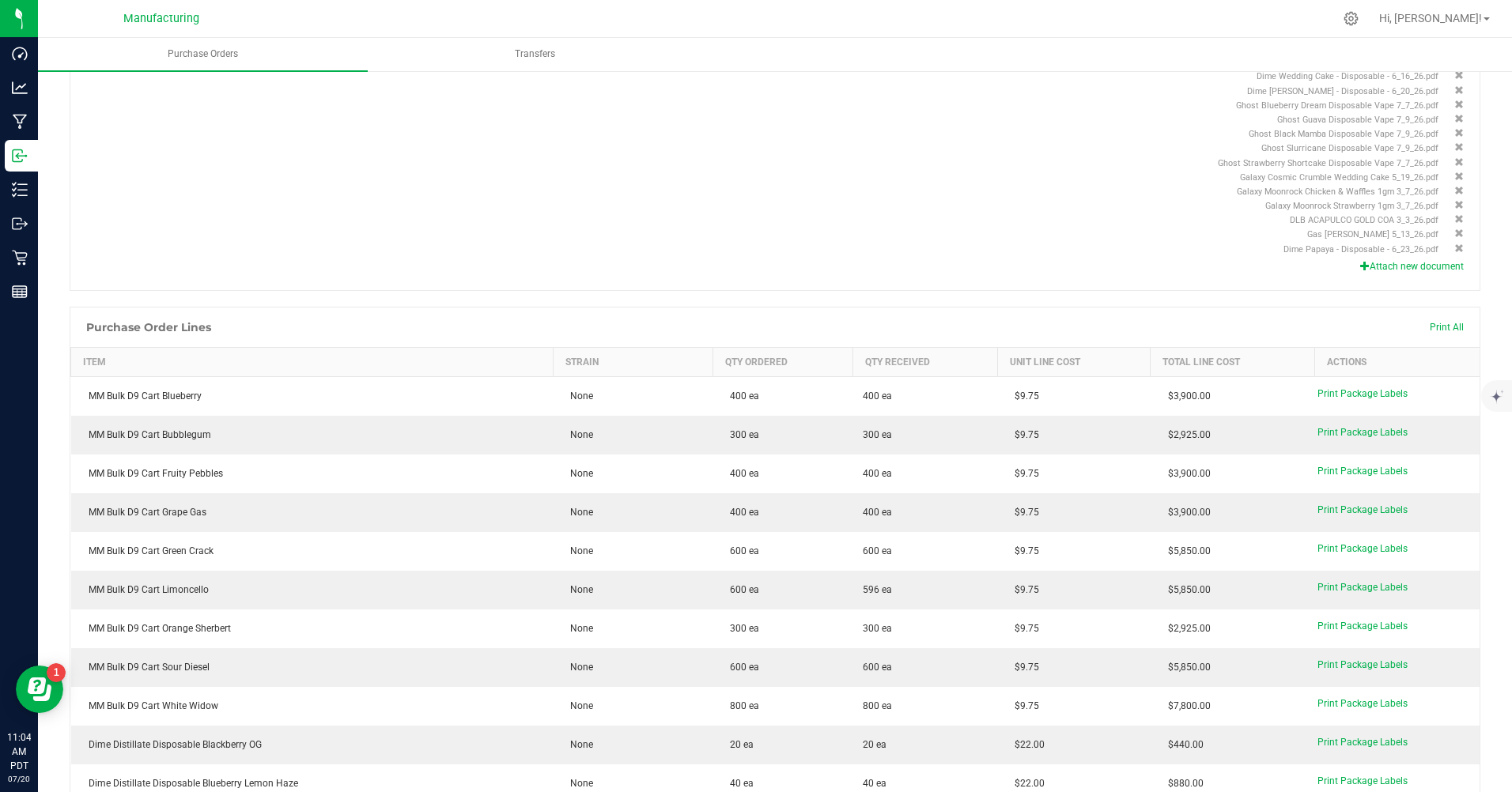 scroll, scrollTop: 158, scrollLeft: 0, axis: vertical 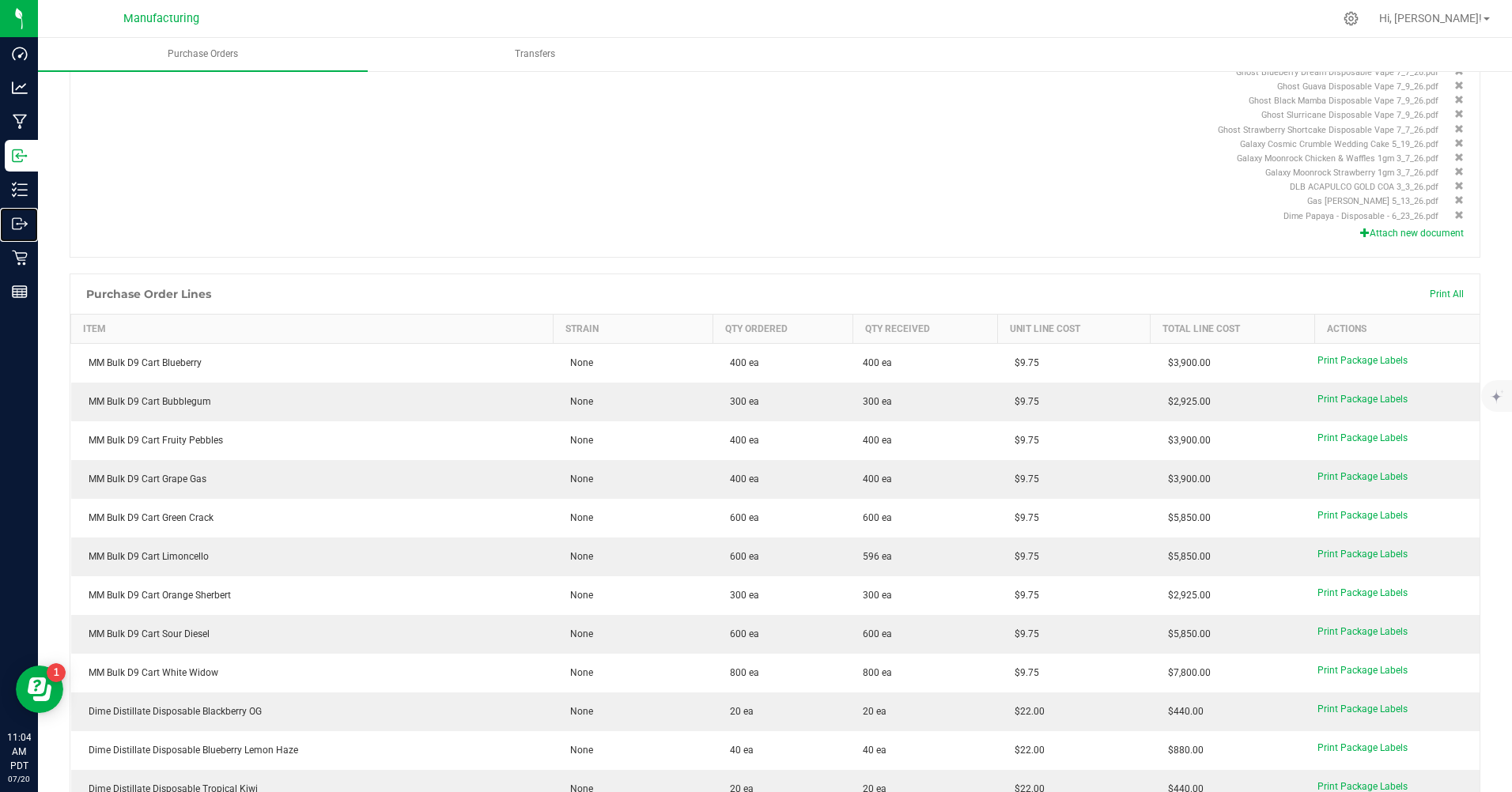 click on "Outbound" at bounding box center [0, 0] 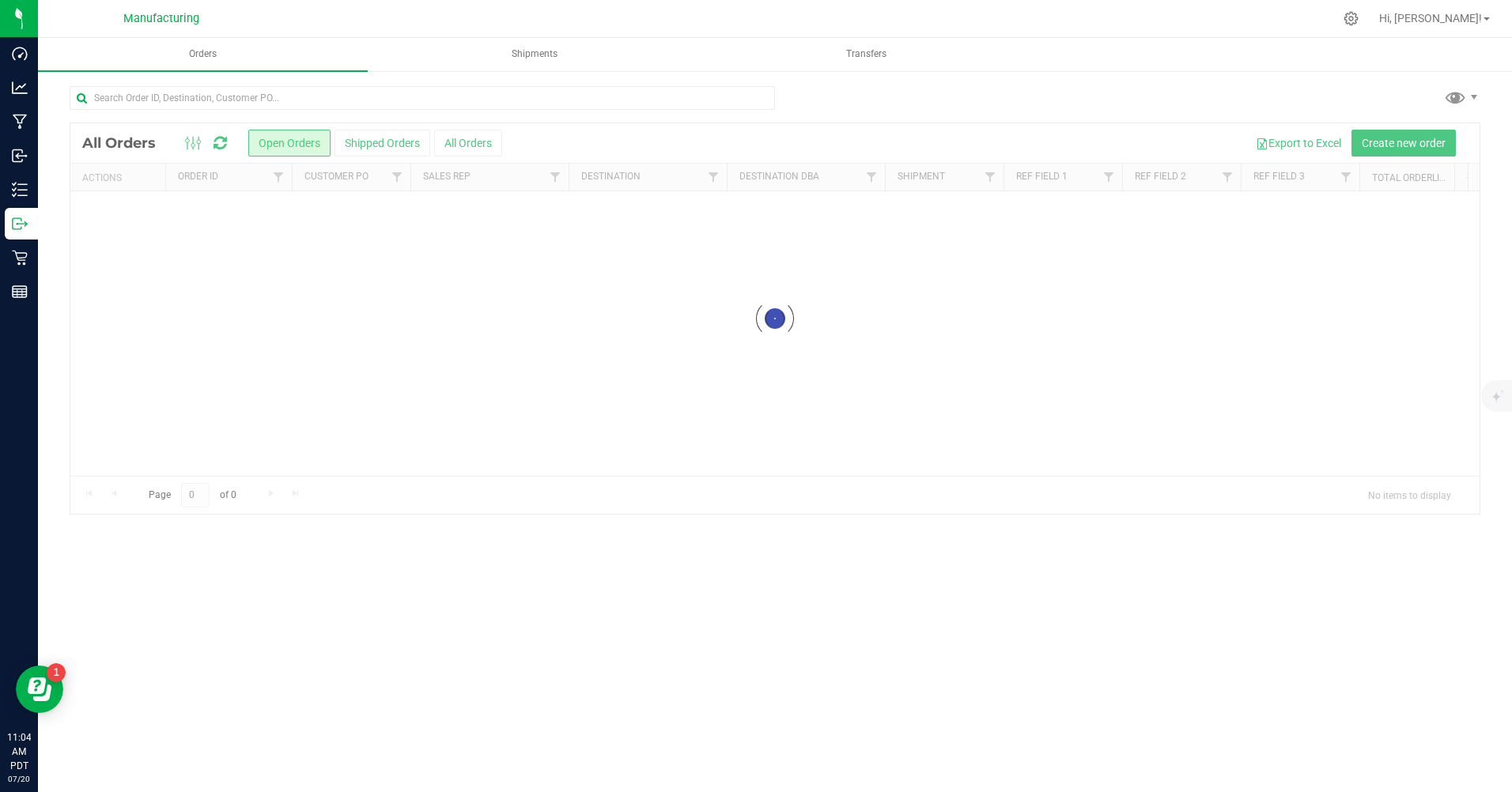 scroll, scrollTop: 0, scrollLeft: 0, axis: both 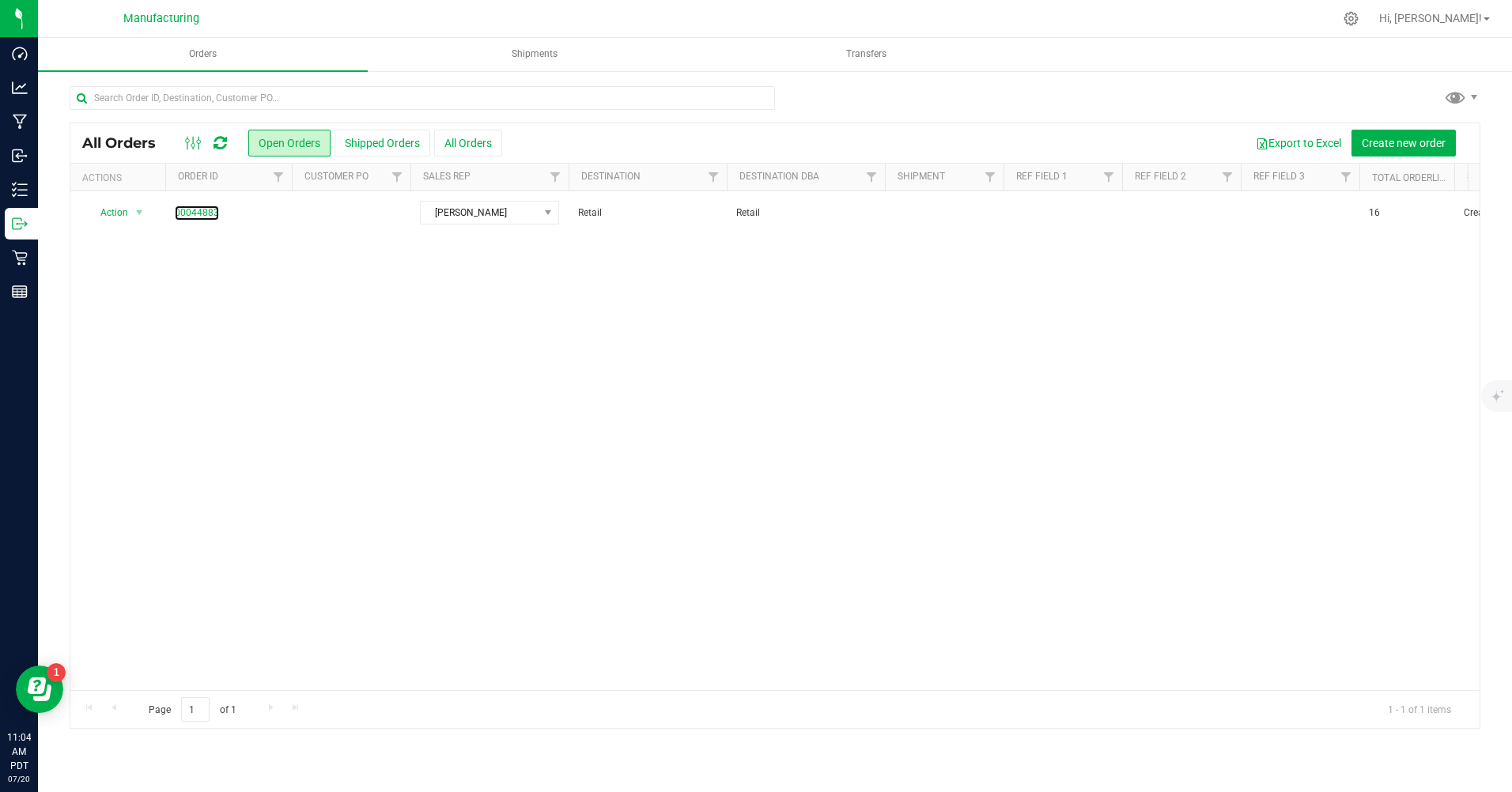 click on "00044883" at bounding box center [197, 213] 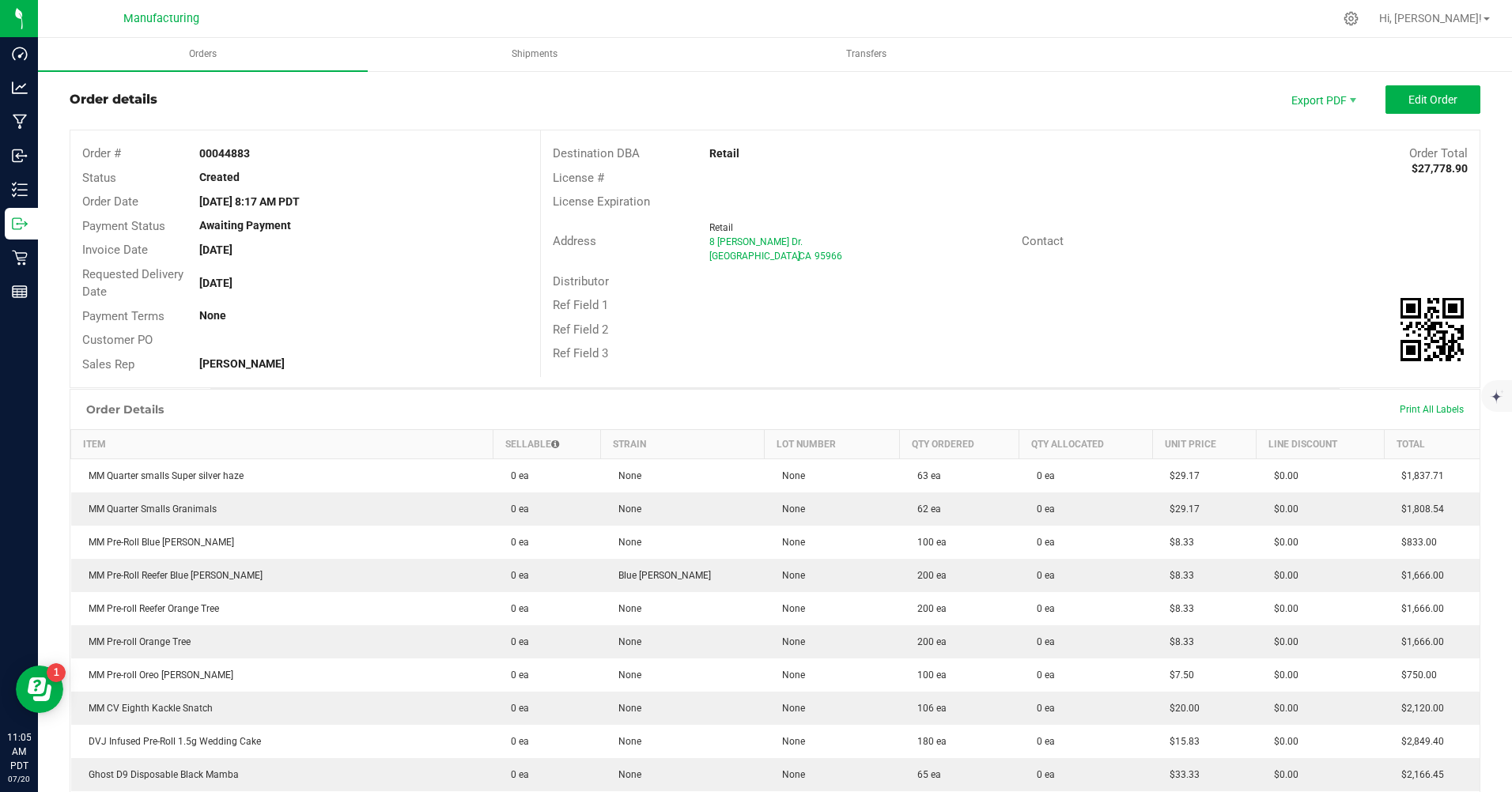 scroll, scrollTop: 0, scrollLeft: 0, axis: both 